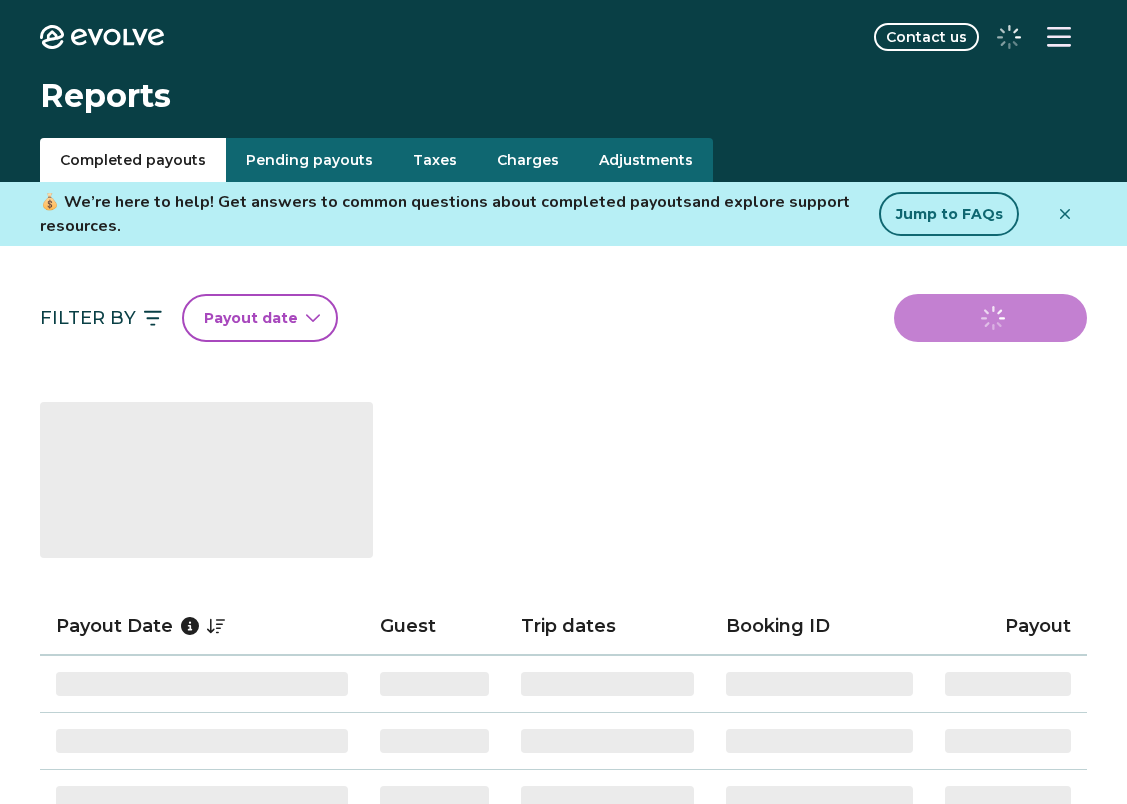scroll, scrollTop: 0, scrollLeft: 0, axis: both 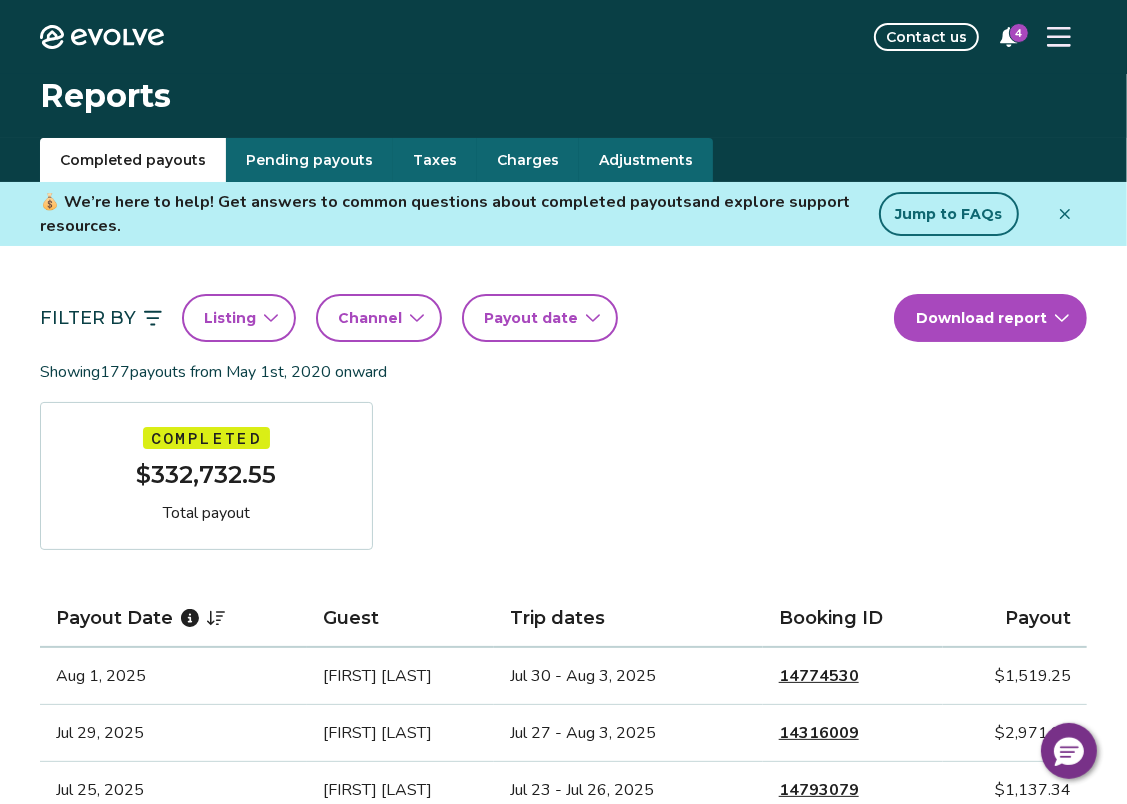 click on "Listing" at bounding box center [239, 318] 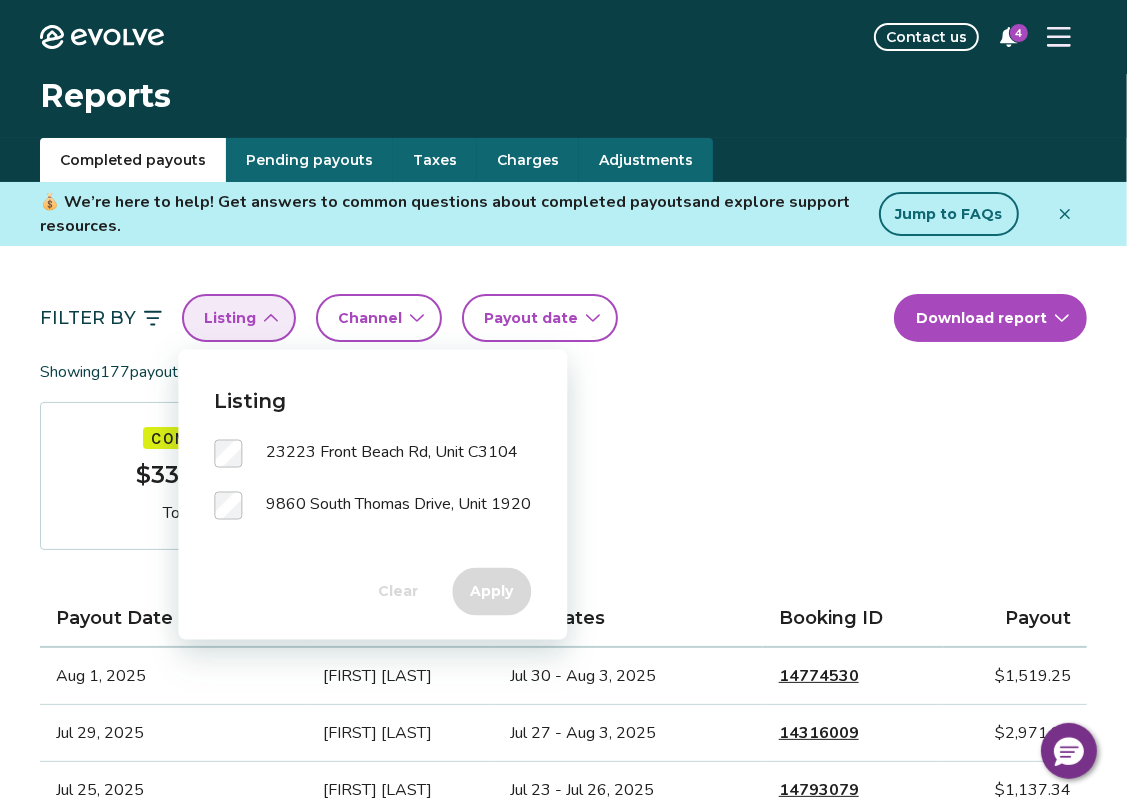 click on "[ADDRESS], Unit [NUMBER] [ADDRESS], Unit [NUMBER]" at bounding box center (372, 492) 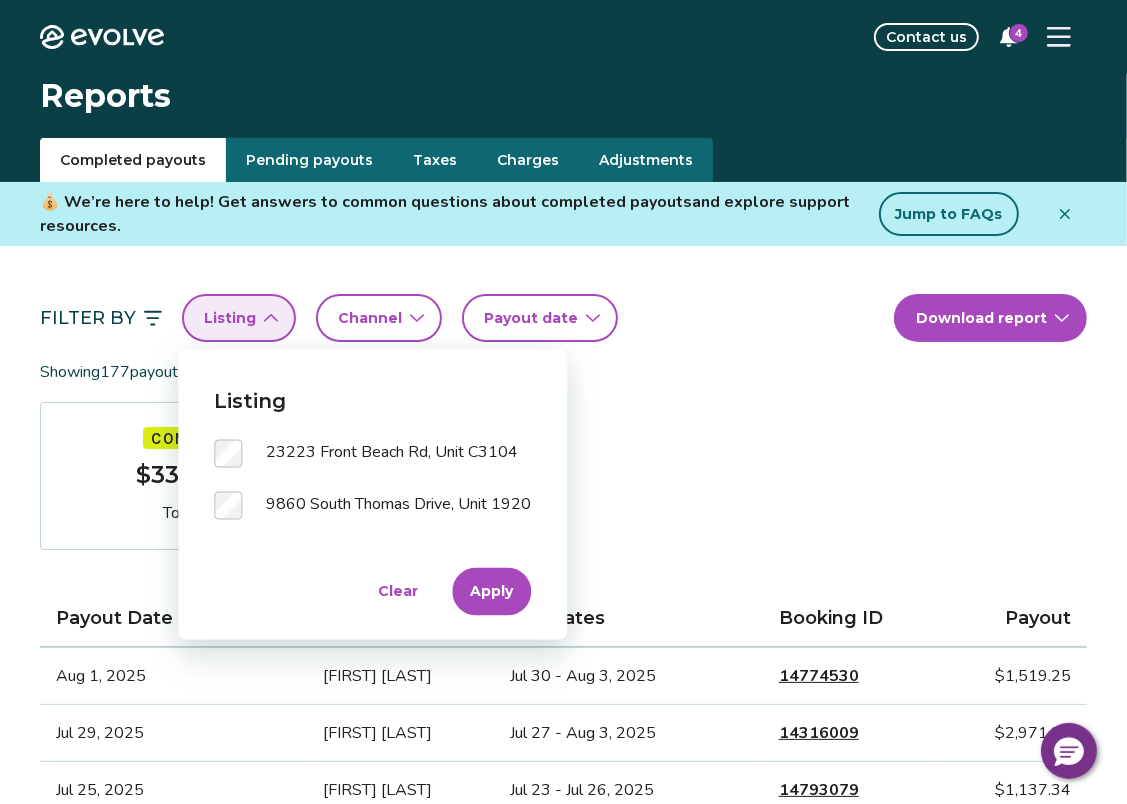 click on "Apply" at bounding box center [491, 592] 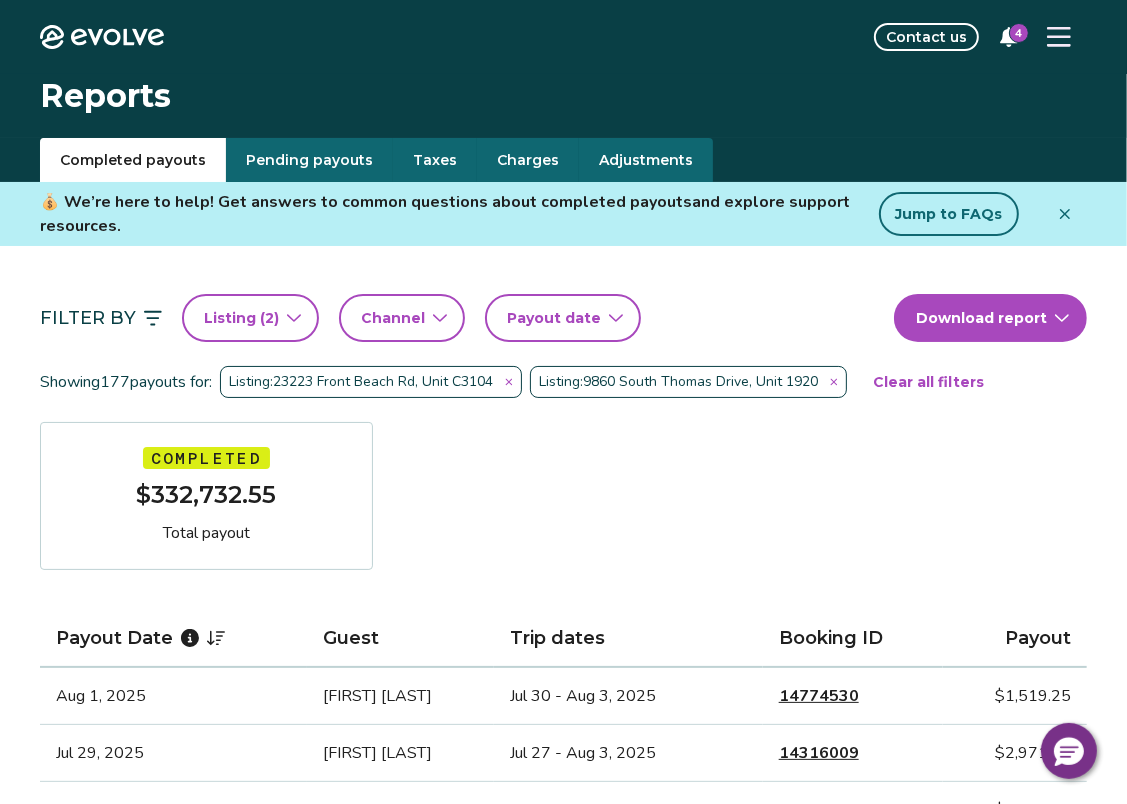 click on "Channel" at bounding box center (402, 318) 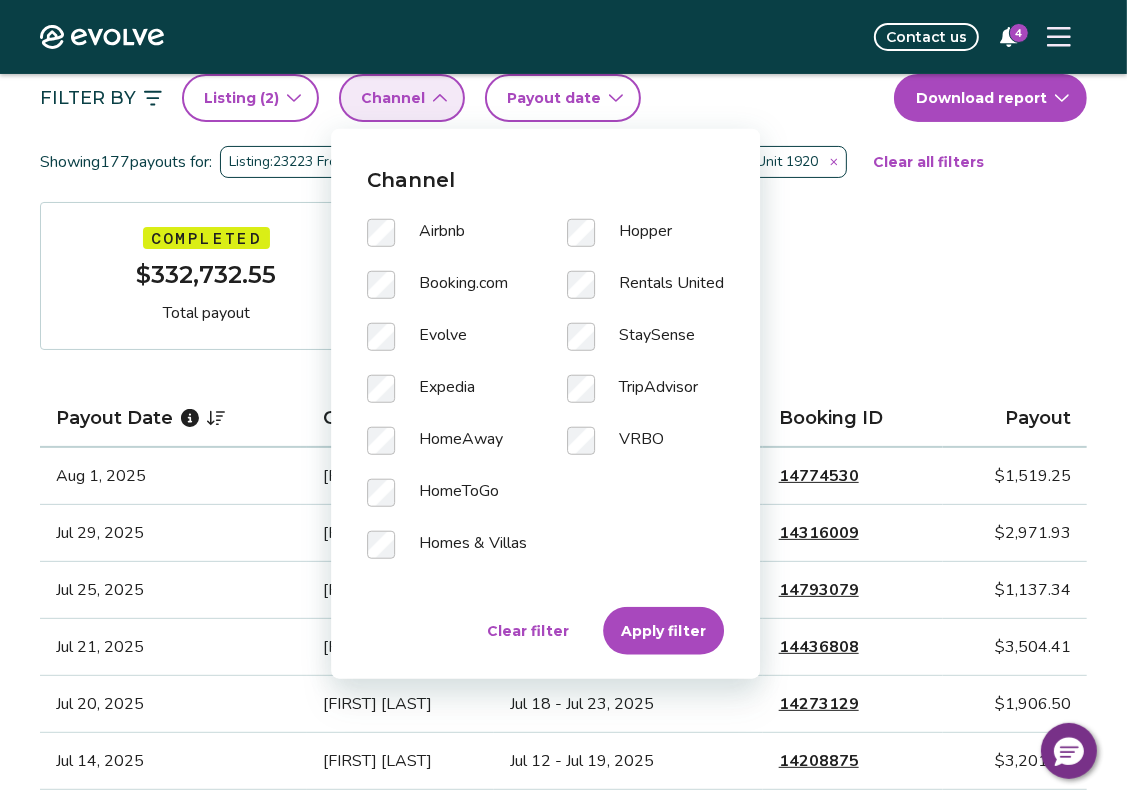 scroll, scrollTop: 243, scrollLeft: 0, axis: vertical 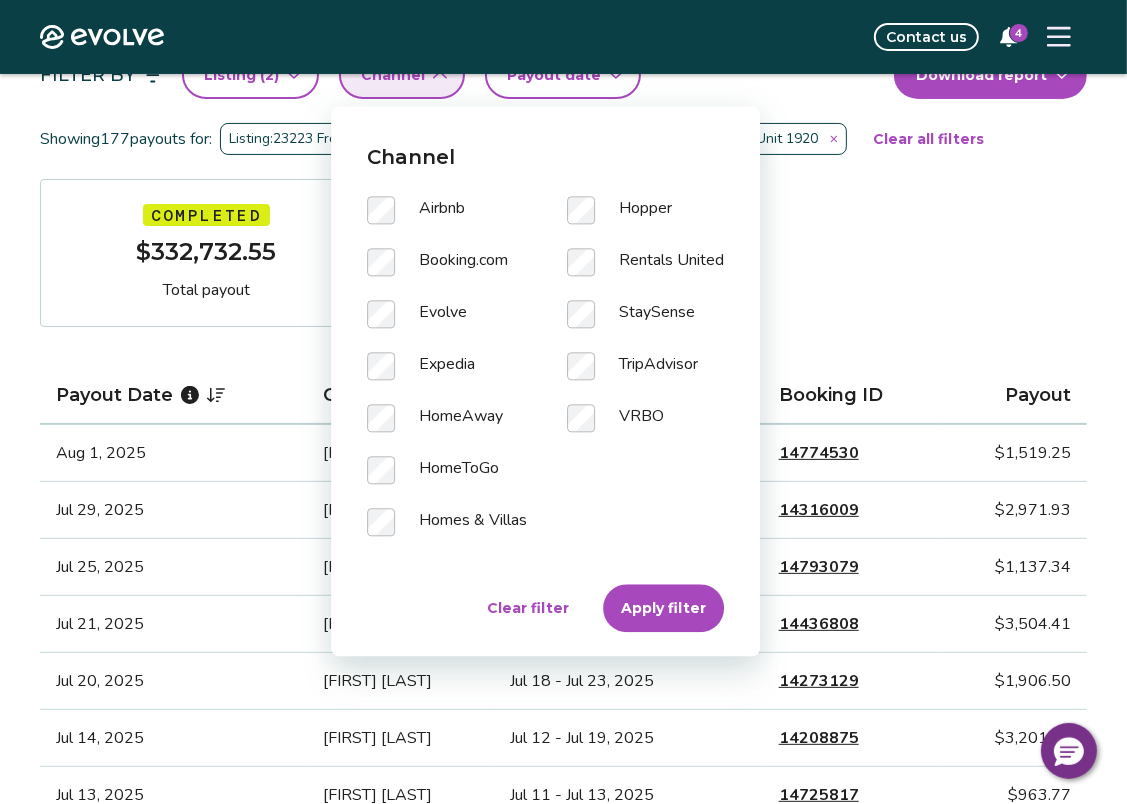 click on "Airbnb Booking.com Evolve Expedia HomeAway HomeToGo Homes & Villas Hopper Rentals United StaySense TripAdvisor VRBO" at bounding box center (545, 378) 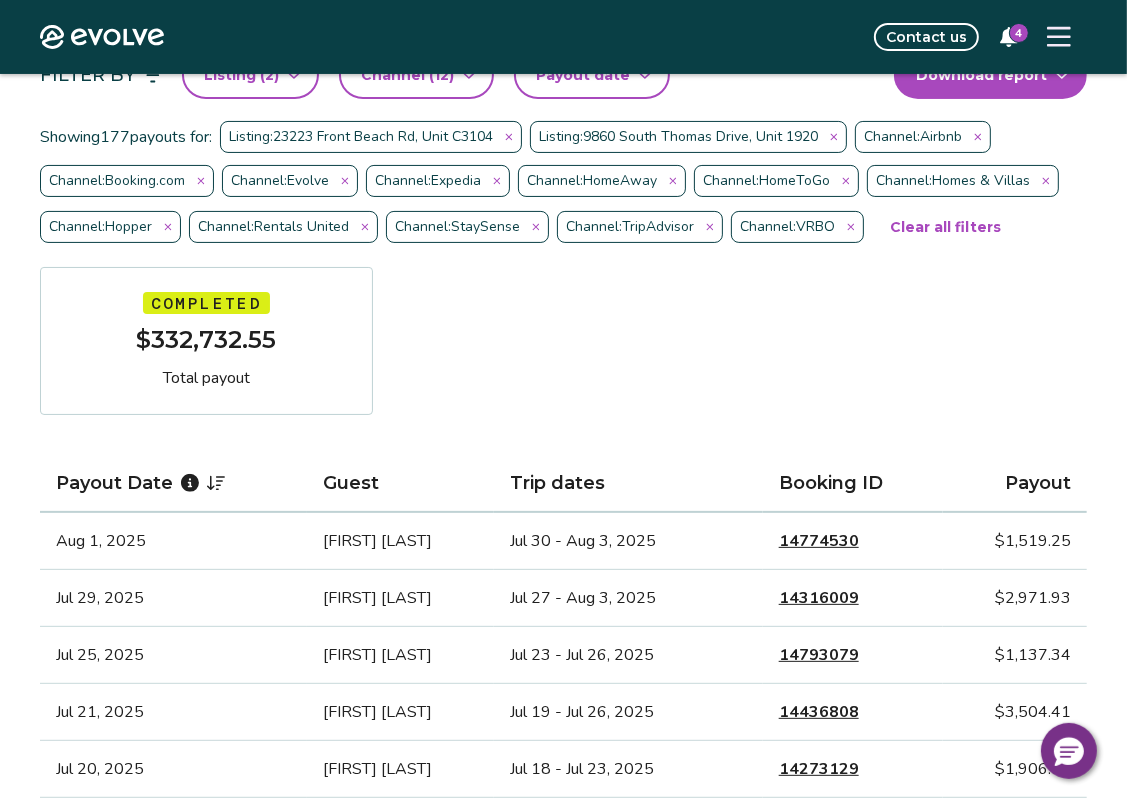 click on "Payout date" at bounding box center [583, 75] 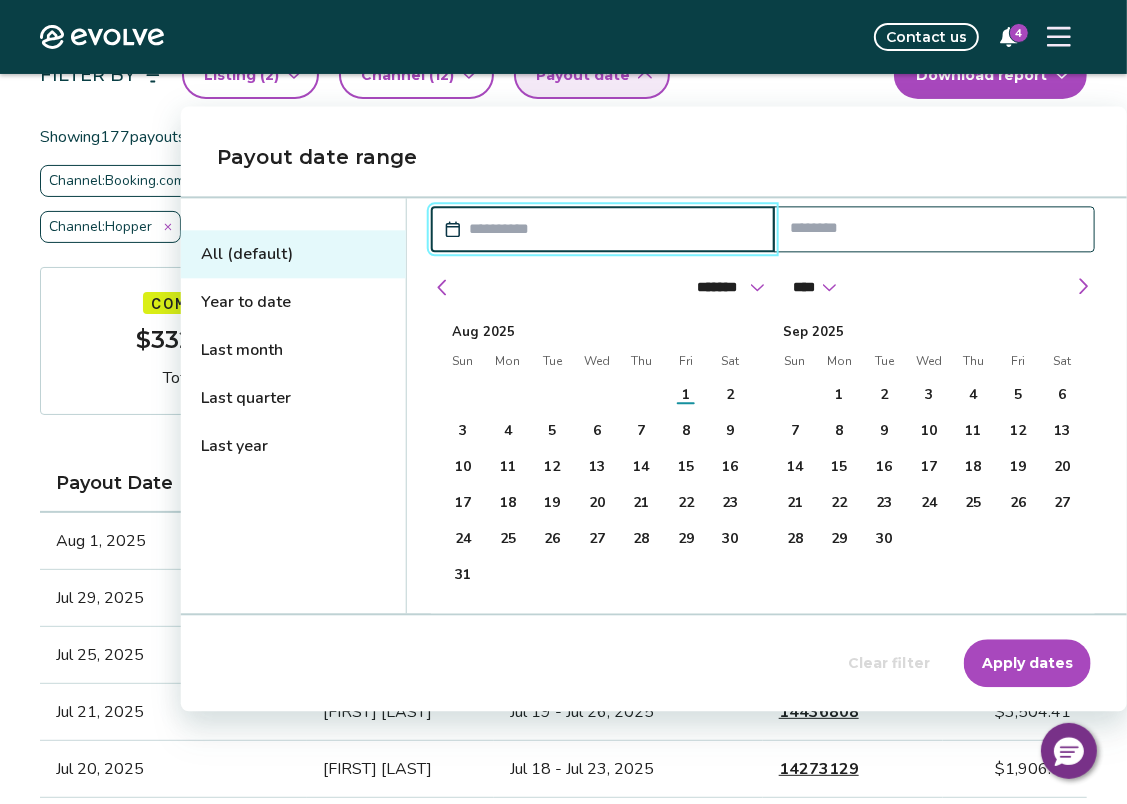 click on "Last month" at bounding box center [293, 350] 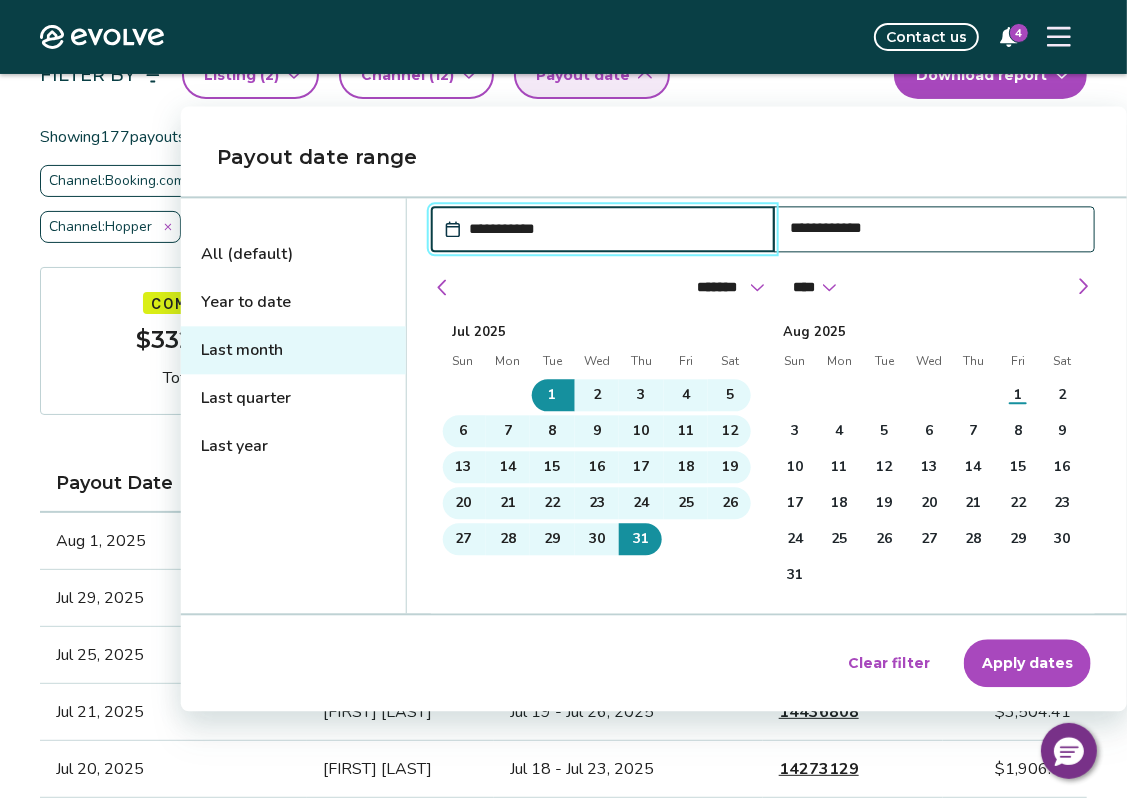 click on "Last month" at bounding box center [293, 350] 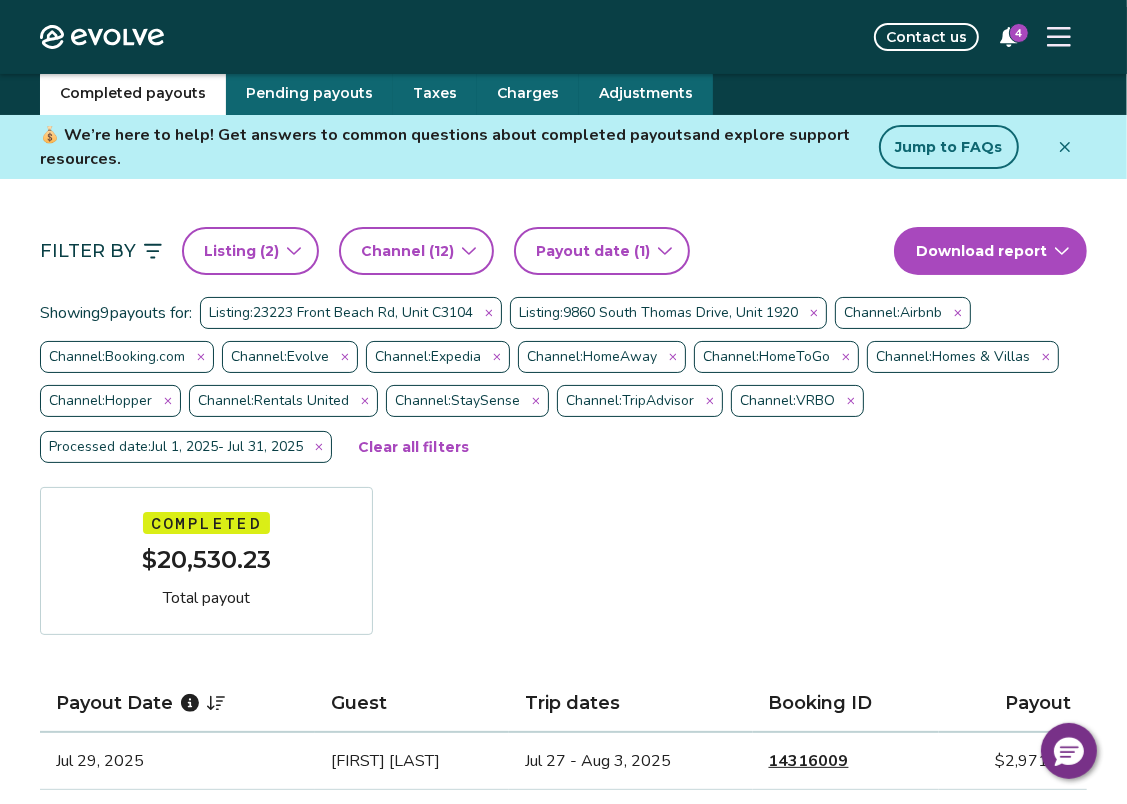 scroll, scrollTop: 0, scrollLeft: 0, axis: both 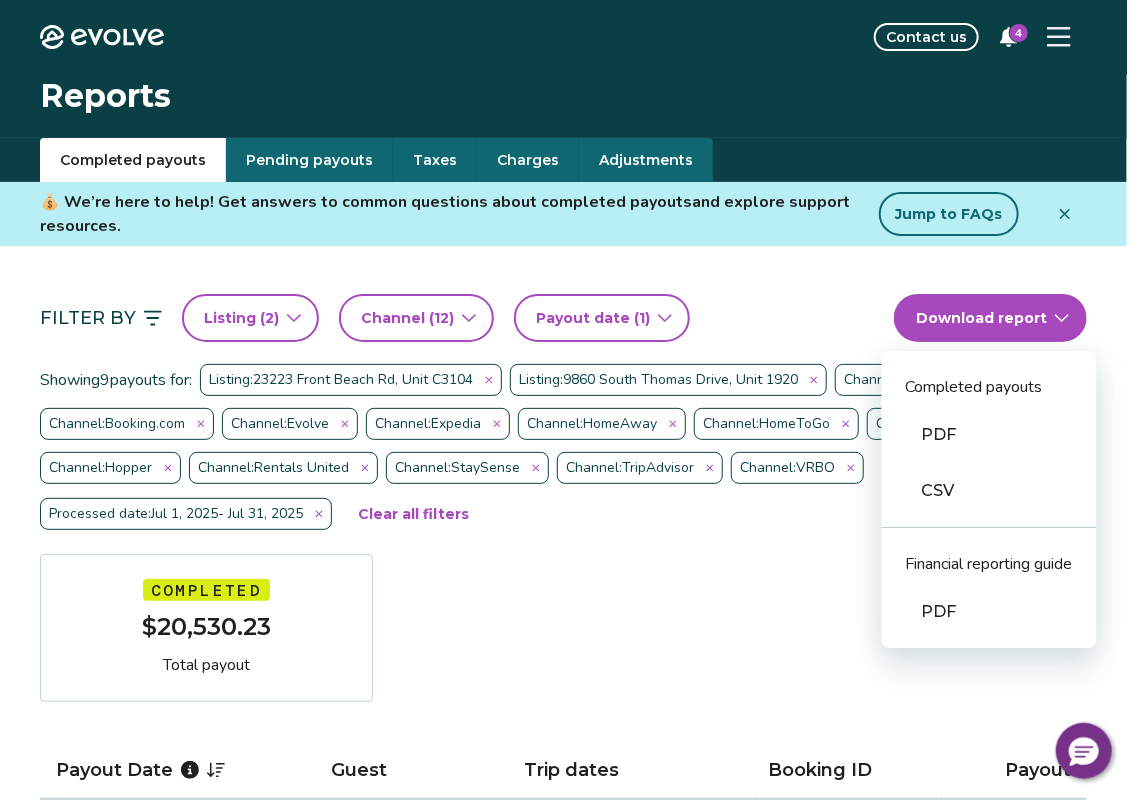 click on "Evolve Contact us 4 Reports Completed payouts Pending payouts Taxes Charges Adjustments 💰 We’re here to help! Get answers to common questions about   completed payouts   and explore support resources. Jump to FAQs Filter By   Listing ( 2 ) Channel ( 12 ) Payout date (1) Download   report Showing   9   payouts   for: Listing:  23223 Front Beach Rd, Unit C3104 Listing:  9860 South Thomas Drive, Unit 1920 Channel:   Airbnb Channel:   Booking.com Channel:   Evolve Channel:   Expedia Channel:   HomeAway Channel:   HomeToGo Channel:   Homes & Villas Channel:   Hopper Channel:   Rentals United Channel:   StaySense Channel:   TripAdvisor Channel:   VRBO Processed date:   Jul 1, 2025   -   Jul 31, 2025 Clear all filters Completed $20,530.23 Total payout Payout Date Guest Trip dates Booking ID Payout Jul 29, 2025 [FIRST] [LAST] Jul 27 - Aug 3, 2025 14316009 $2,971.93 Jul 25, 2025 [FIRST] [LAST] Jul 23 - Jul 26, 2025 14793079 $1,137.34 Jul 21, 2025 [FIRST] [LAST] 14436808 $3,504.41 14273129" at bounding box center (571, 1222) 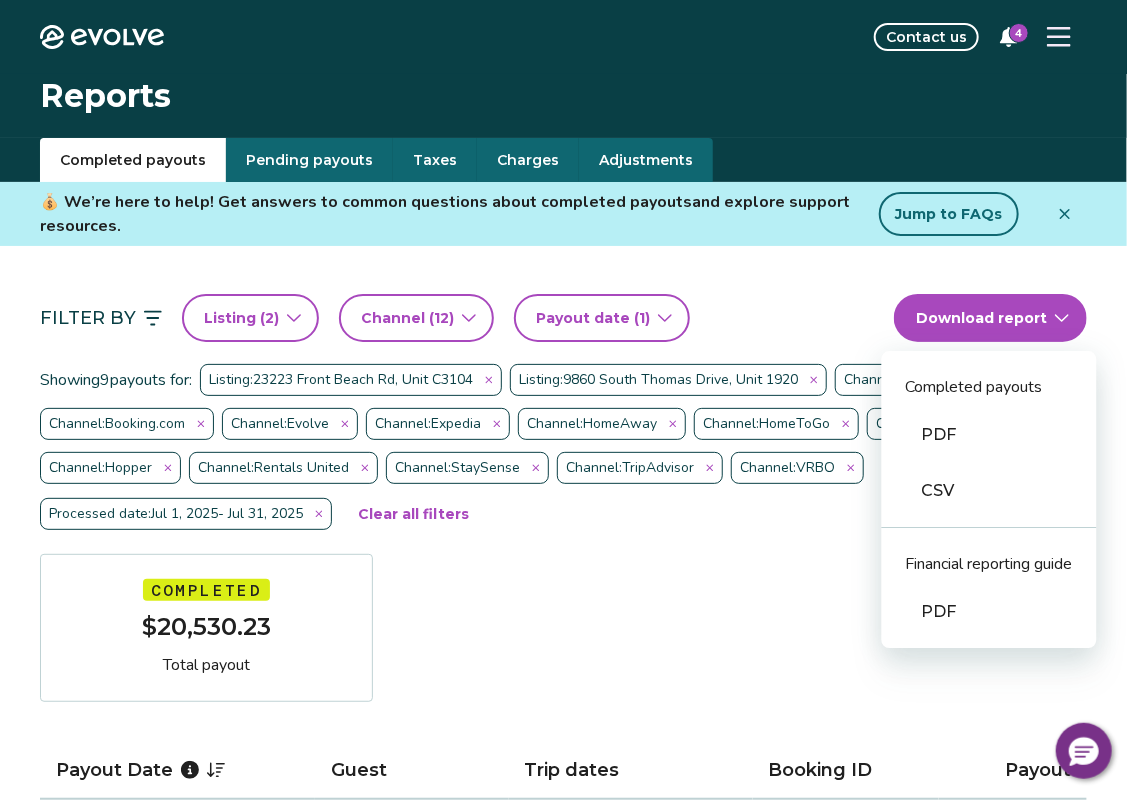 click on "PDF" at bounding box center (989, 612) 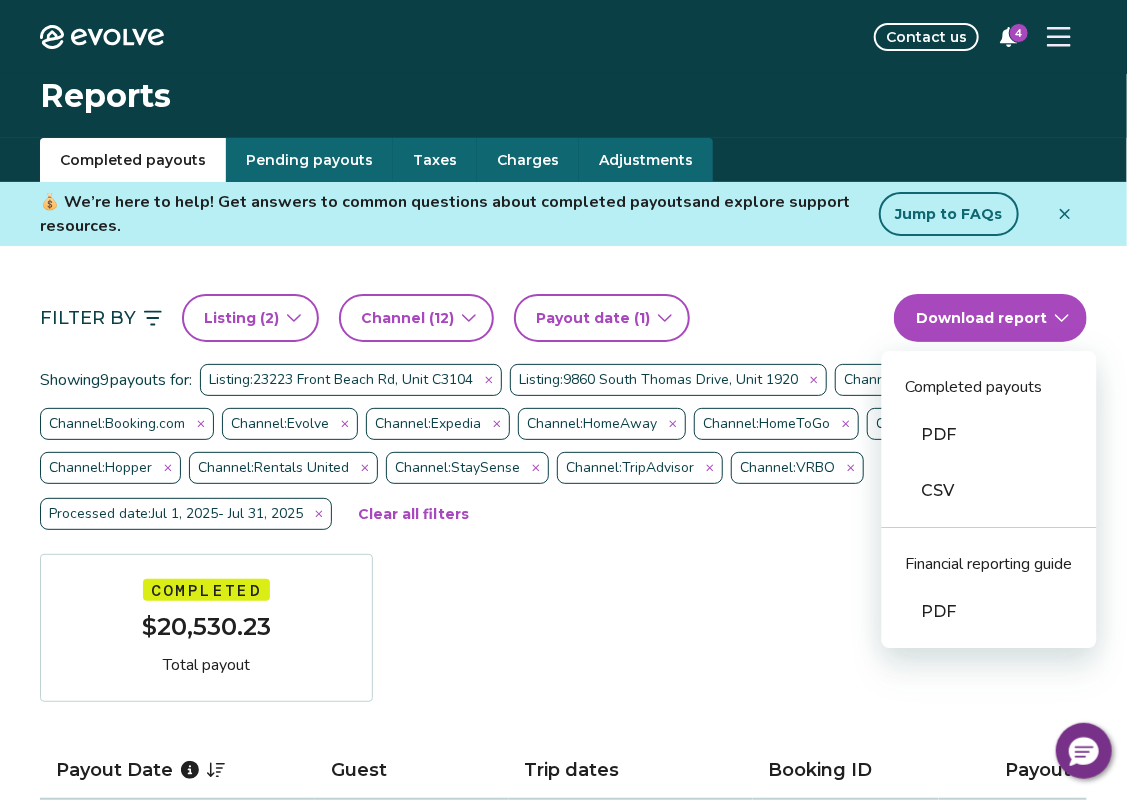 click on "Evolve Contact us 4 Reports Completed payouts Pending payouts Taxes Charges Adjustments 💰 We’re here to help! Get answers to common questions about   completed payouts   and explore support resources. Jump to FAQs Filter By   Listing ( 2 ) Channel ( 12 ) Payout date (1) Download   report Showing   9   payouts   for: Listing:  23223 Front Beach Rd, Unit C3104 Listing:  9860 South Thomas Drive, Unit 1920 Channel:   Airbnb Channel:   Booking.com Channel:   Evolve Channel:   Expedia Channel:   HomeAway Channel:   HomeToGo Channel:   Homes & Villas Channel:   Hopper Channel:   Rentals United Channel:   StaySense Channel:   TripAdvisor Channel:   VRBO Processed date:   Jul 1, 2025   -   Jul 31, 2025 Clear all filters Completed $20,530.23 Total payout Payout Date Guest Trip dates Booking ID Payout Jul 29, 2025 [FIRST] [LAST] Jul 27 - Aug 3, 2025 14316009 $2,971.93 Jul 25, 2025 [FIRST] [LAST] Jul 23 - Jul 26, 2025 14793079 $1,137.34 Jul 21, 2025 [FIRST] [LAST] 14436808 $3,504.41 14273129" at bounding box center (571, 1222) 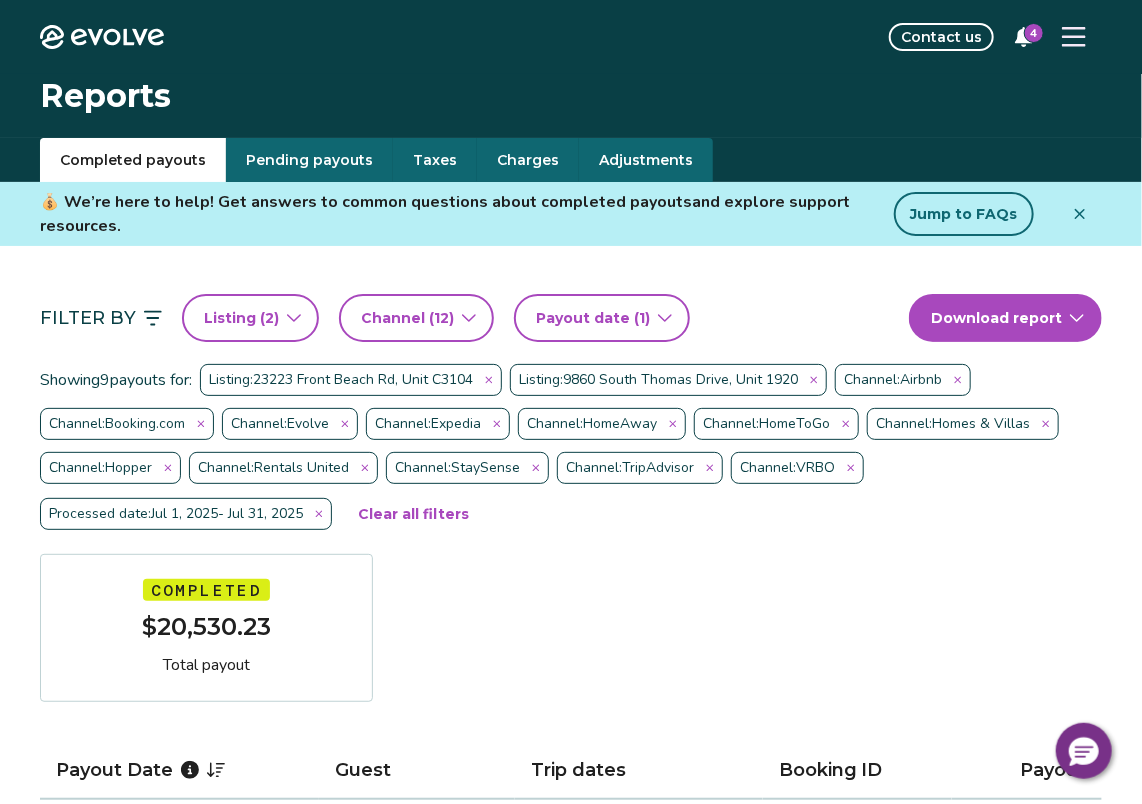 click on "Evolve Contact us 4 Reports Completed payouts Pending payouts Taxes Charges Adjustments 💰 We’re here to help! Get answers to common questions about   completed payouts   and explore support resources. Jump to FAQs Filter By   Listing ( 2 ) Channel ( 12 ) Payout date (1) Download   report Showing   9   payouts   for: Listing:  23223 Front Beach Rd, Unit C3104 Listing:  9860 South Thomas Drive, Unit 1920 Channel:   Airbnb Channel:   Booking.com Channel:   Evolve Channel:   Expedia Channel:   HomeAway Channel:   HomeToGo Channel:   Homes & Villas Channel:   Hopper Channel:   Rentals United Channel:   StaySense Channel:   TripAdvisor Channel:   VRBO Processed date:   Jul 1, 2025   -   Jul 31, 2025 Clear all filters Completed $20,530.23 Total payout Payout Date Guest Trip dates Booking ID Payout Jul 29, 2025 [FIRST] [LAST] Jul 27 - Aug 3, 2025 14316009 $2,971.93 Jul 25, 2025 [FIRST] [LAST] Jul 23 - Jul 26, 2025 14793079 $1,137.34 Jul 21, 2025 [FIRST] [LAST] Jul 19 - Jul 26, 2025 14436808 $3,504.41 14273129" at bounding box center (571, 1222) 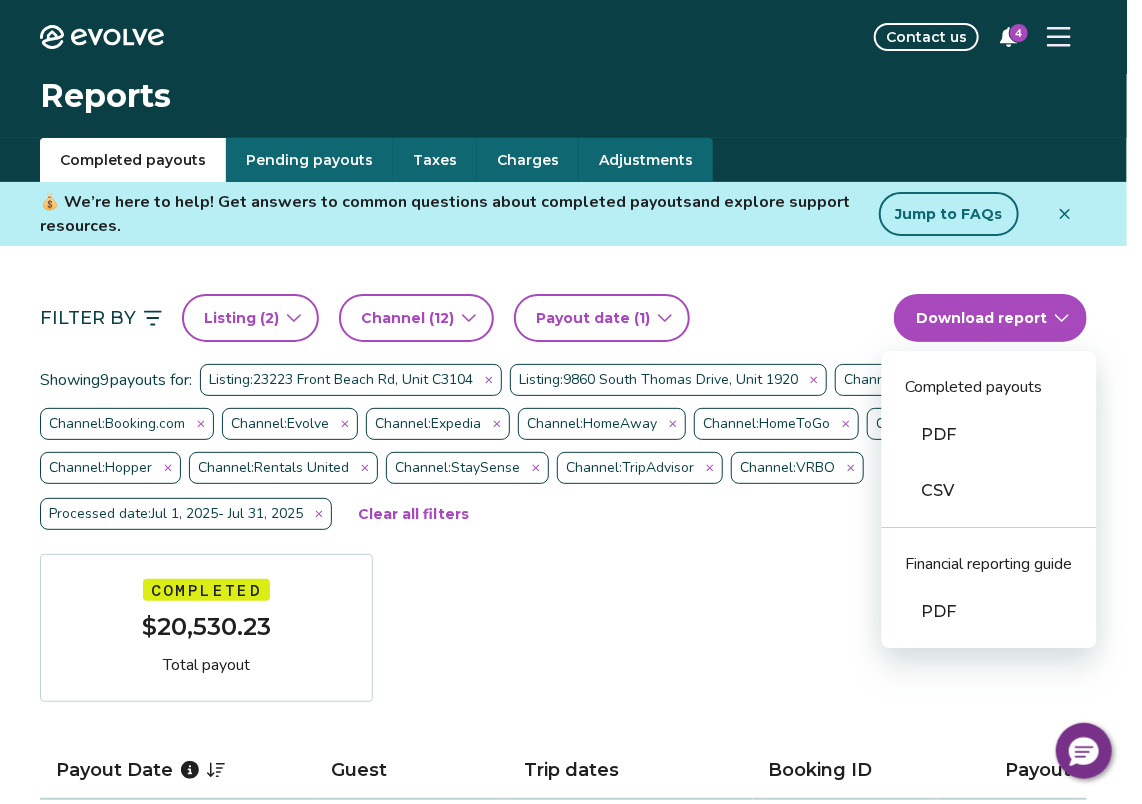 click on "PDF" at bounding box center [989, 612] 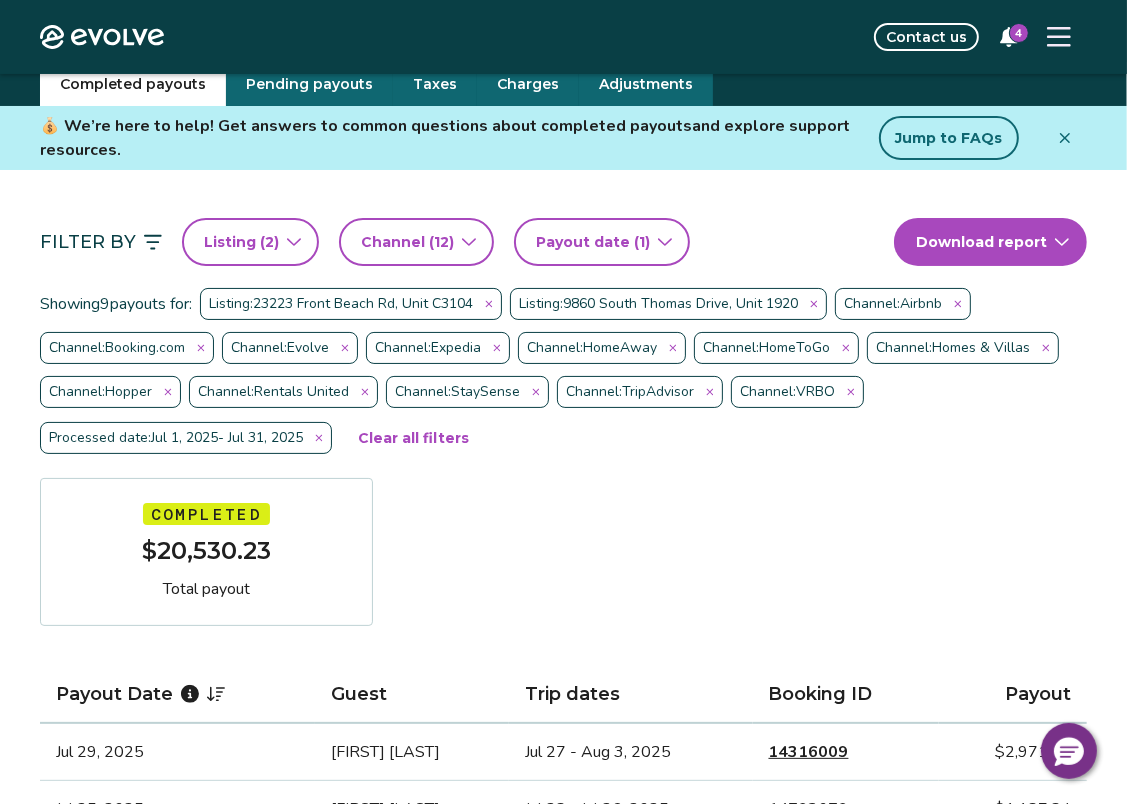scroll, scrollTop: 69, scrollLeft: 0, axis: vertical 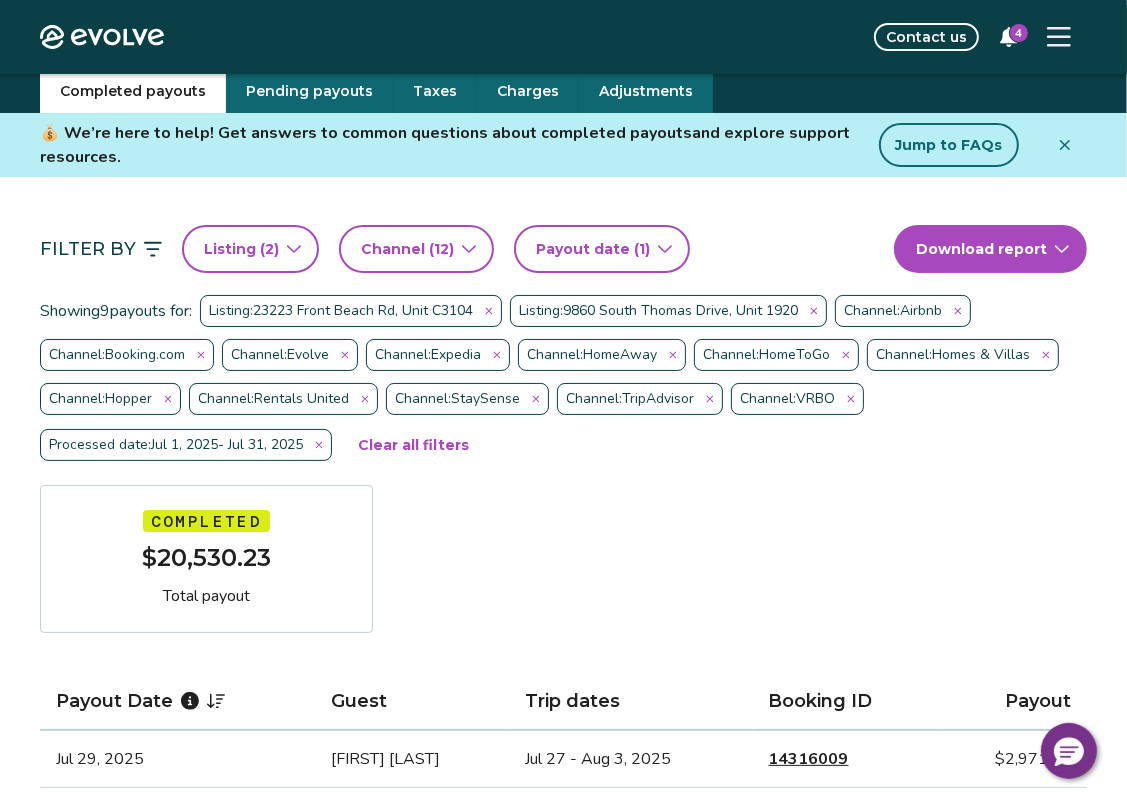click 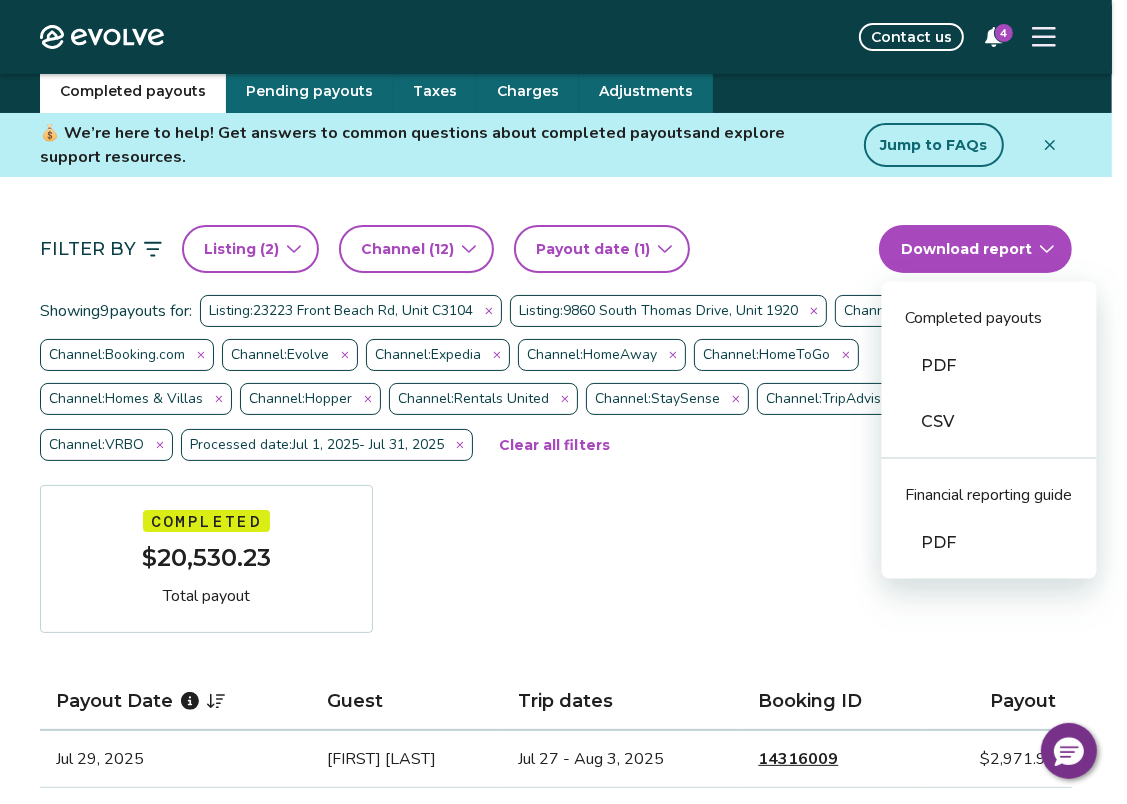 click on "Evolve Contact us 4 Reports Completed payouts Pending payouts Taxes Charges Adjustments 💰 We’re here to help! Get answers to common questions about   completed payouts   and explore support resources. Jump to FAQs Filter By   Listing ( 2 ) Channel ( 12 ) Payout date (1) Download   report Showing   9   payouts   for: Listing:  23223 Front Beach Rd, Unit C3104 Listing:  9860 South Thomas Drive, Unit 1920 Channel:   Airbnb Channel:   Booking.com Channel:   Evolve Channel:   Expedia Channel:   HomeAway Channel:   HomeToGo Channel:   Homes & Villas Channel:   Hopper Channel:   Rentals United Channel:   StaySense Channel:   TripAdvisor Channel:   VRBO Processed date:   Jul 1, 2025   -   Jul 31, 2025 Clear all filters Completed $20,530.23 Total payout Payout Date Guest Trip dates Booking ID Payout Jul 29, 2025 [FIRST] [LAST] Jul 27 - Aug 3, 2025 14316009 $2,971.93 Jul 25, 2025 [FIRST] [LAST] Jul 23 - Jul 26, 2025 14793079 $1,137.34 Jul 21, 2025 [FIRST] [LAST] 14436808 $3,504.41 14273129" at bounding box center (563, 1153) 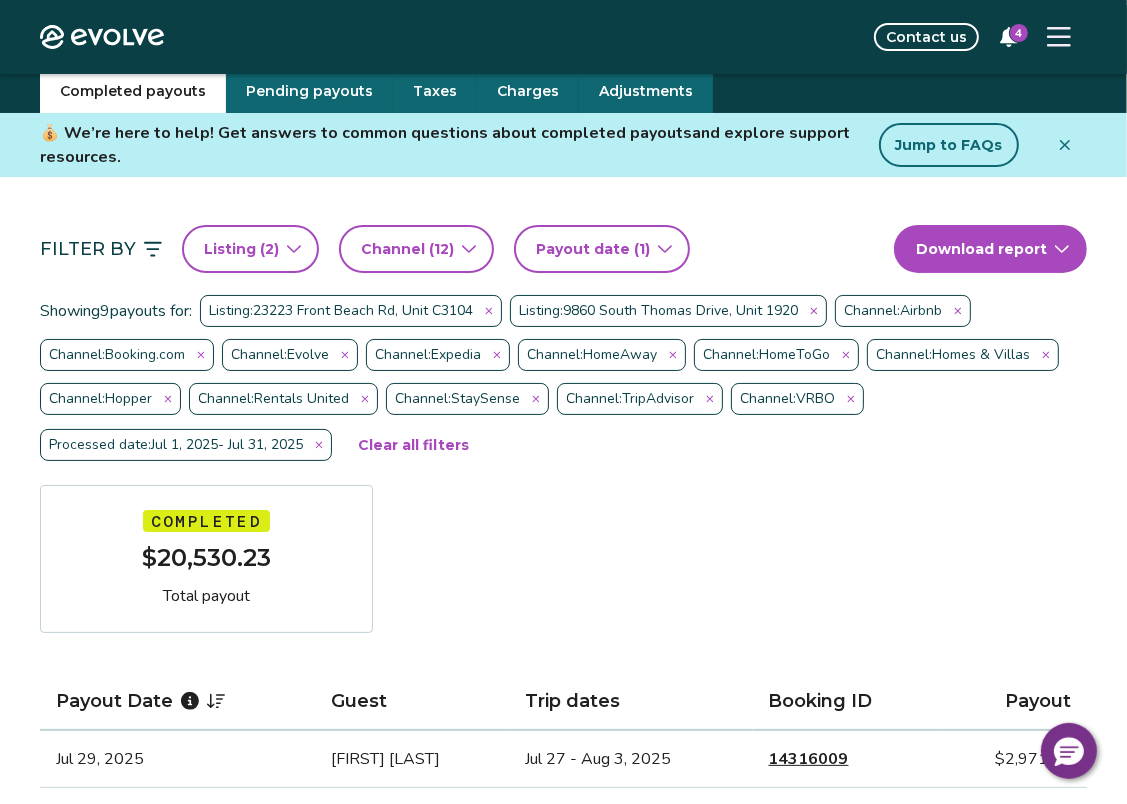 click on "Evolve Contact us 4 Reports Completed payouts Pending payouts Taxes Charges Adjustments 💰 We’re here to help! Get answers to common questions about   completed payouts   and explore support resources. Jump to FAQs Filter By   Listing ( 2 ) Channel ( 12 ) Payout date (1) Download   report Showing   9   payouts   for: Listing:  23223 Front Beach Rd, Unit C3104 Listing:  9860 South Thomas Drive, Unit 1920 Channel:   Airbnb Channel:   Booking.com Channel:   Evolve Channel:   Expedia Channel:   HomeAway Channel:   HomeToGo Channel:   Homes & Villas Channel:   Hopper Channel:   Rentals United Channel:   StaySense Channel:   TripAdvisor Channel:   VRBO Processed date:   Jul 1, 2025   -   Jul 31, 2025 Clear all filters Completed $20,530.23 Total payout Payout Date Guest Trip dates Booking ID Payout Jul 29, 2025 [FIRST] [LAST] Jul 27 - Aug 3, 2025 14316009 $2,971.93 Jul 25, 2025 [FIRST] [LAST] Jul 23 - Jul 26, 2025 14793079 $1,137.34 Jul 21, 2025 [FIRST] [LAST] Jul 19 - Jul 26, 2025 14436808 $3,504.41 14273129" at bounding box center (563, 1153) 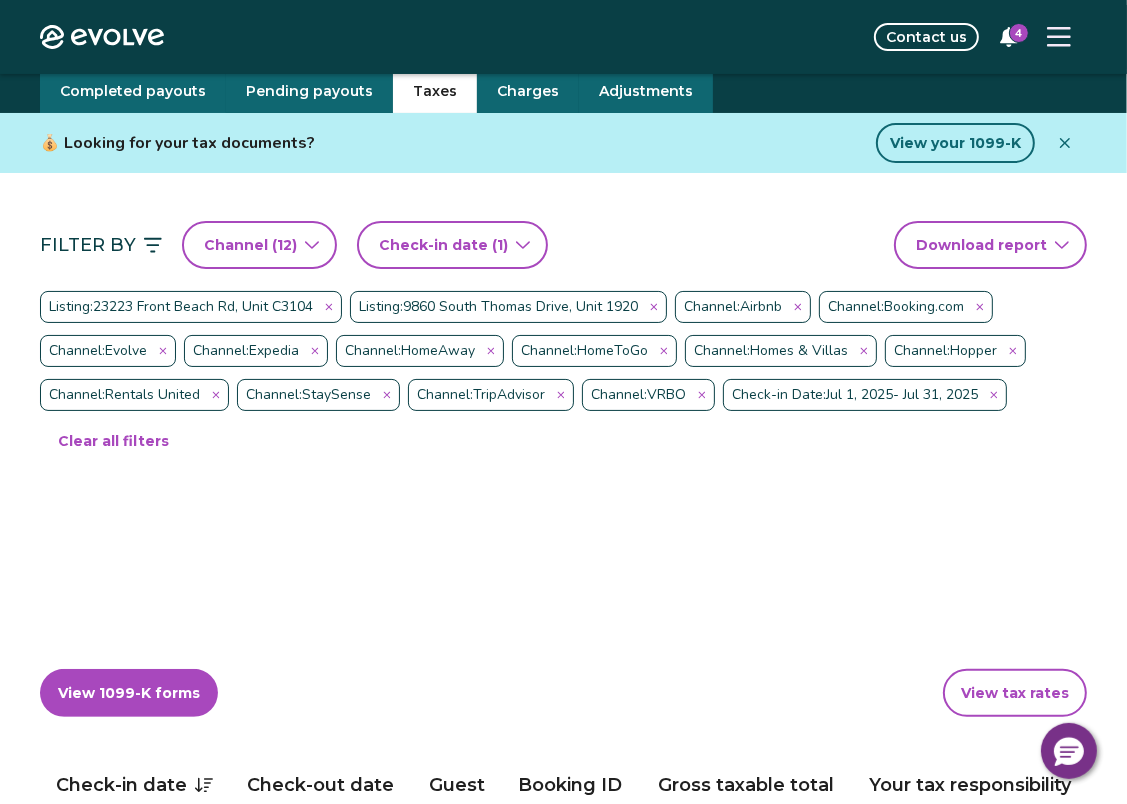 click on "Taxes" at bounding box center [435, 91] 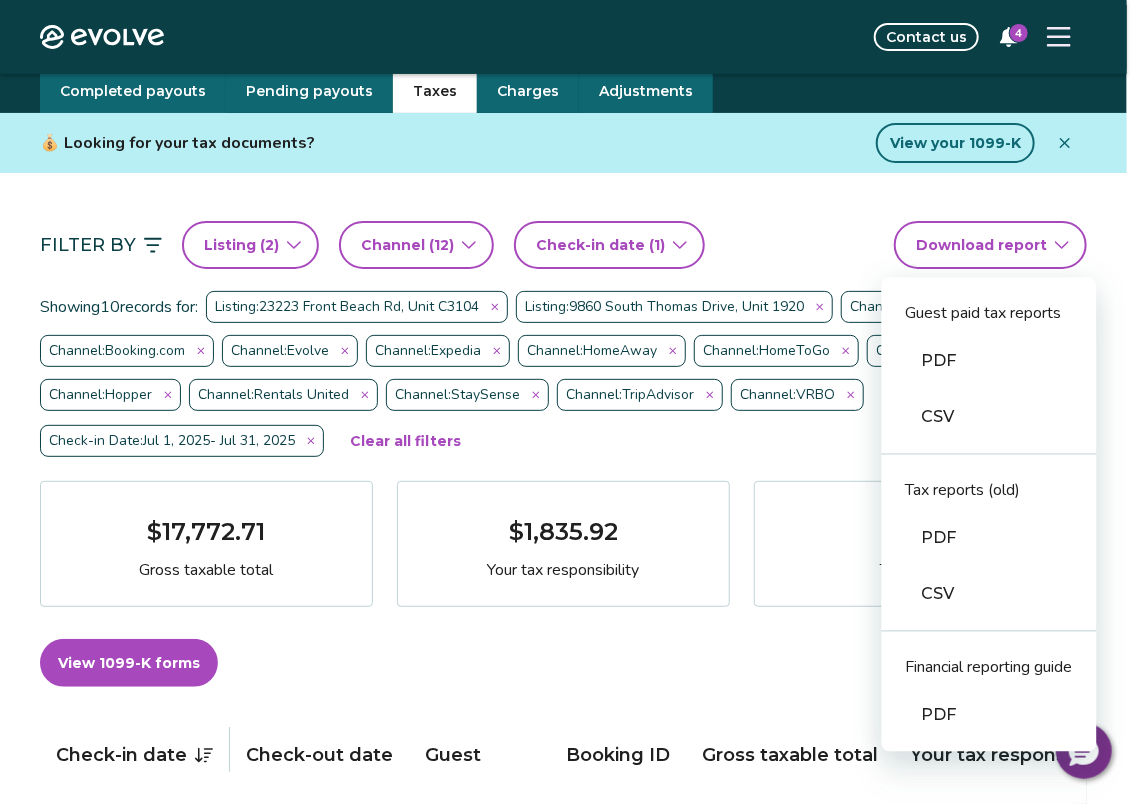 click on "Evolve Contact us 4 Reports Completed payouts Pending payouts Taxes Charges Adjustments 💰 Looking for your tax documents? View your 1099-K Filter By   Listing ( 2 ) Channel ( 12 ) Check-in date (1) Download   report Guest paid tax reports PDF CSV Tax reports (old) PDF CSV Financial reporting guide PDF Showing   10   records   for: Listing:  23223 Front Beach Rd, Unit C3104 Listing:  9860 South Thomas Drive, Unit 1920 Channel:   Airbnb Channel:   Booking.com Channel:   Evolve Channel:   Expedia Channel:   HomeAway Channel:   HomeToGo Channel:   Homes & Villas Channel:   Hopper Channel:   Rentals United Channel:   StaySense Channel:   TripAdvisor Channel:   VRBO Check-in Date:   Jul 1, 2025   -   Jul 31, 2025 Clear all filters $17,772.71 Gross taxable total $1,835.92 Your tax responsibility 45 Total nights View 1099-K forms View tax rates Check-in date Check-out date Guest Booking ID Gross taxable total Your tax responsibility Jul 30, 2025 Aug 3, 2025 [FIRST] [LAST] 14774530 $1,475.00 $191.75 Jul 27, 2025 [FIRST] [LAST] 14316009" at bounding box center (571, 1264) 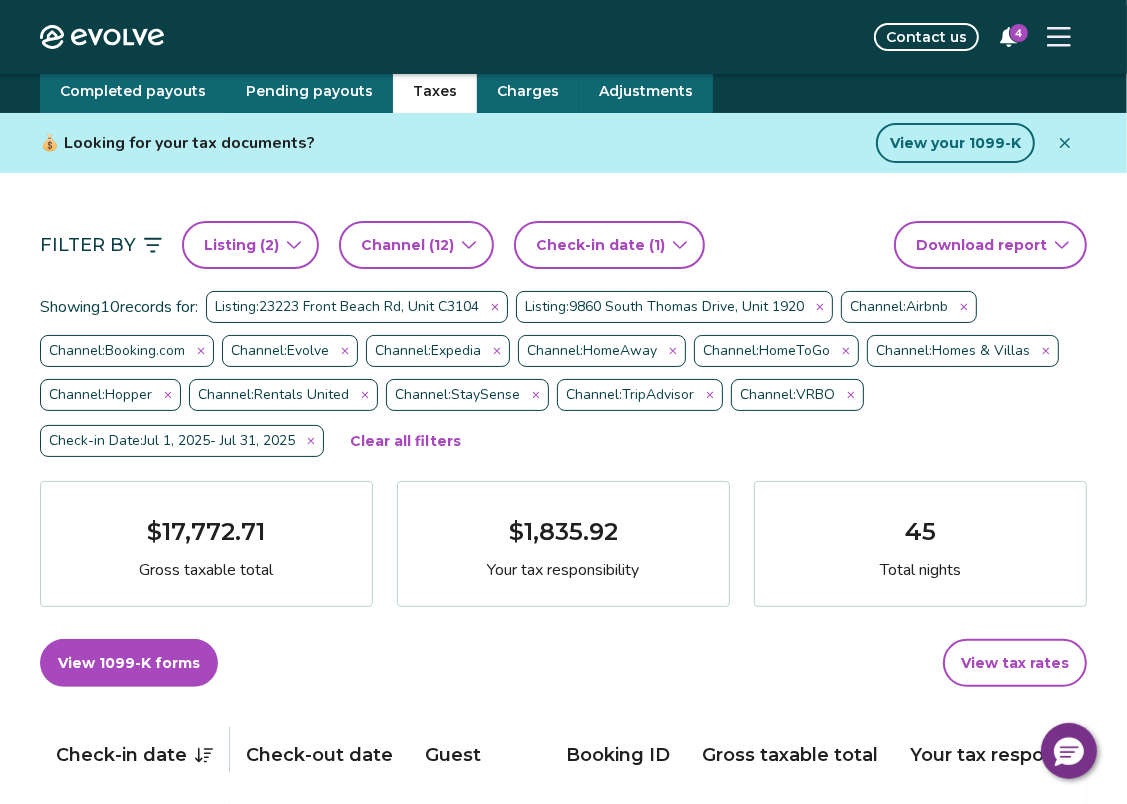 click on "Evolve Contact us 4 Reports Completed payouts Pending payouts Taxes Charges Adjustments 💰 Looking for your tax documents? View your 1099-K Filter By   Listing ( 2 ) Channel ( 12 ) Check-in date (1) Download   report Showing   10   records   for: Listing:  23223 Front Beach Rd, Unit C3104 Listing:  9860 South Thomas Drive, Unit 1920 Channel:   Airbnb Channel:   Booking.com Channel:   Evolve Channel:   Expedia Channel:   HomeAway Channel:   HomeToGo Channel:   Homes & Villas Channel:   Hopper Channel:   Rentals United Channel:   StaySense Channel:   TripAdvisor Channel:   VRBO Check-in Date:   Jul 1, 2025   -   Jul 31, 2025 Clear all filters $17,772.71 Gross taxable total $1,835.92 Your tax responsibility 45 Total nights View 1099-K forms View tax rates Check-in date Check-out date Guest Booking ID Gross taxable total Your tax responsibility Jul 30, 2025 Aug 3, 2025 [FIRST] [LAST] 14774530 $1,475.00 $191.75 Jul 27, 2025 Aug 3, 2025 [FIRST] [LAST] 14316009 $3,336.00 $200.16 Jul 24, 2025 Jul 28, 2025 [FIRST] [LAST]" at bounding box center (563, 1264) 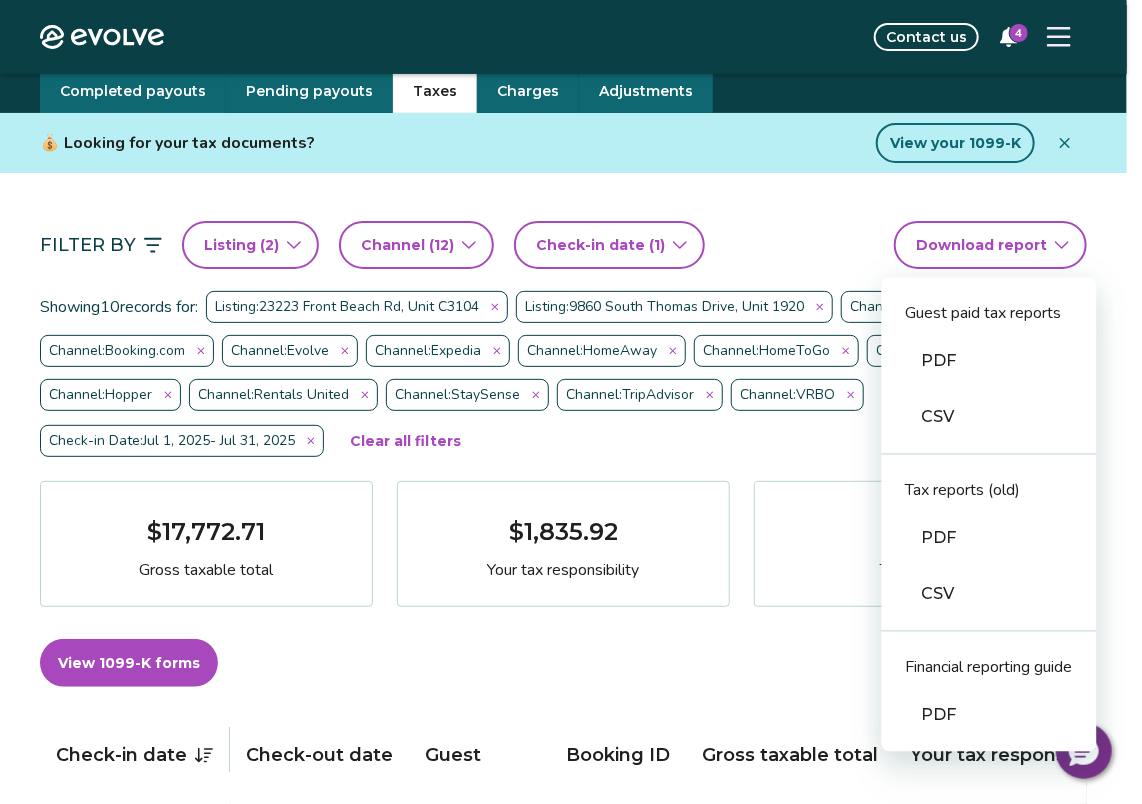 click on "Evolve Contact us 4 Reports Completed payouts Pending payouts Taxes Charges Adjustments 💰 Looking for your tax documents? View your 1099-K Filter By   Listing ( 2 ) Channel ( 12 ) Check-in date (1) Download   report Guest paid tax reports PDF CSV Tax reports (old) PDF CSV Financial reporting guide PDF Showing   10   records   for: Listing:  23223 Front Beach Rd, Unit C3104 Listing:  9860 South Thomas Drive, Unit 1920 Channel:   Airbnb Channel:   Booking.com Channel:   Evolve Channel:   Expedia Channel:   HomeAway Channel:   HomeToGo Channel:   Homes & Villas Channel:   Hopper Channel:   Rentals United Channel:   StaySense Channel:   TripAdvisor Channel:   VRBO Check-in Date:   Jul 1, 2025   -   Jul 31, 2025 Clear all filters $17,772.71 Gross taxable total $1,835.92 Your tax responsibility 45 Total nights View 1099-K forms View tax rates Check-in date Check-out date Guest Booking ID Gross taxable total Your tax responsibility Jul 30, 2025 Aug 3, 2025 [FIRST] [LAST] 14774530 $1,475.00 $191.75 Jul 27, 2025 [FIRST] [LAST] 14316009" at bounding box center (571, 1264) 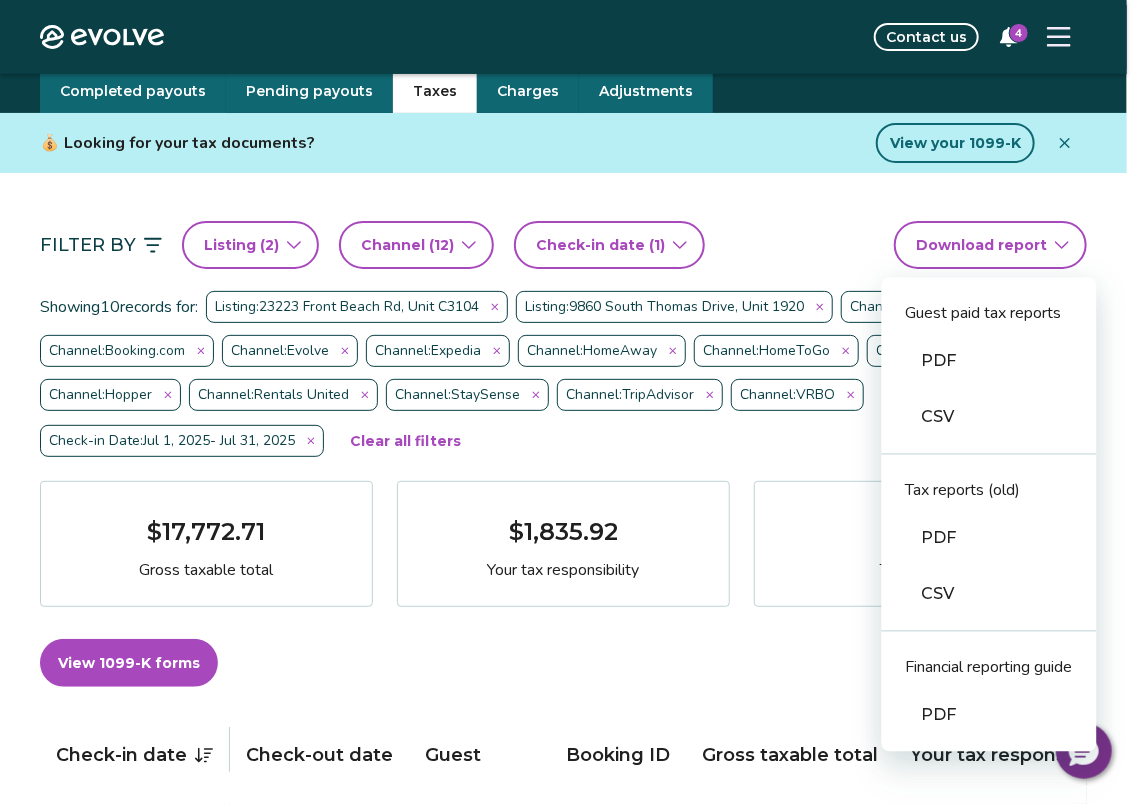 click on "PDF" at bounding box center [989, 539] 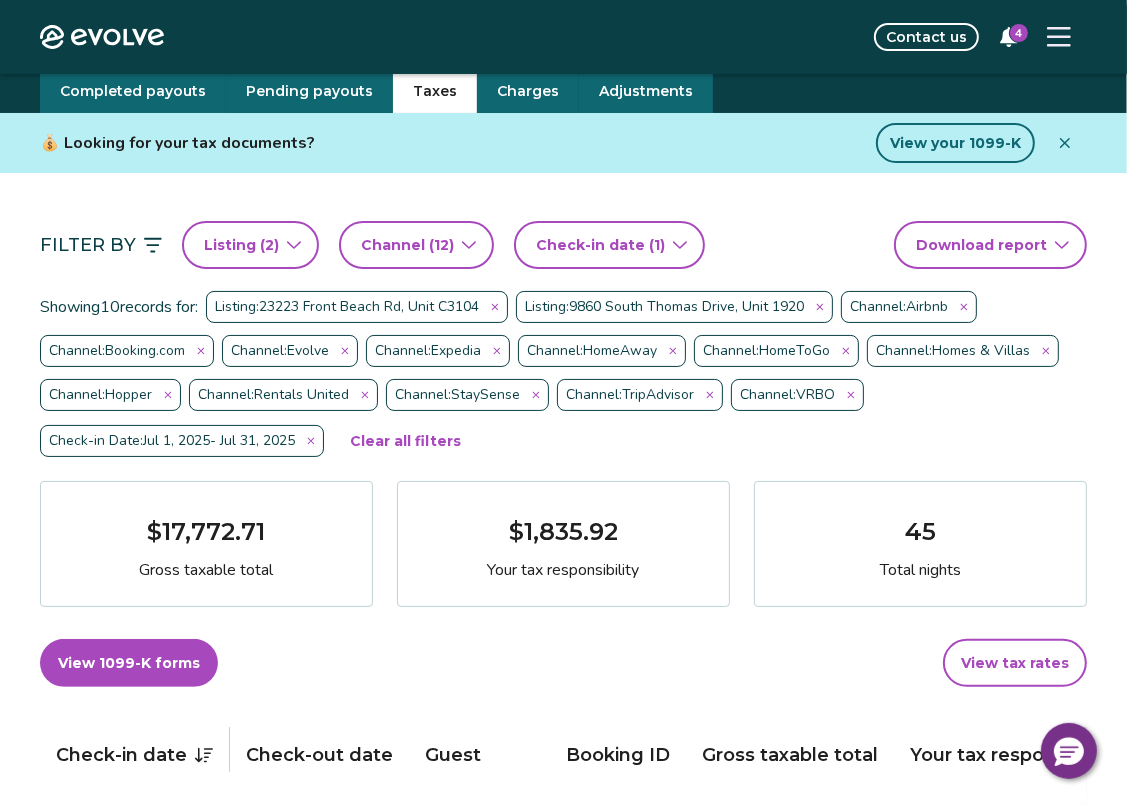click on "Listing ( 2 )" at bounding box center (250, 245) 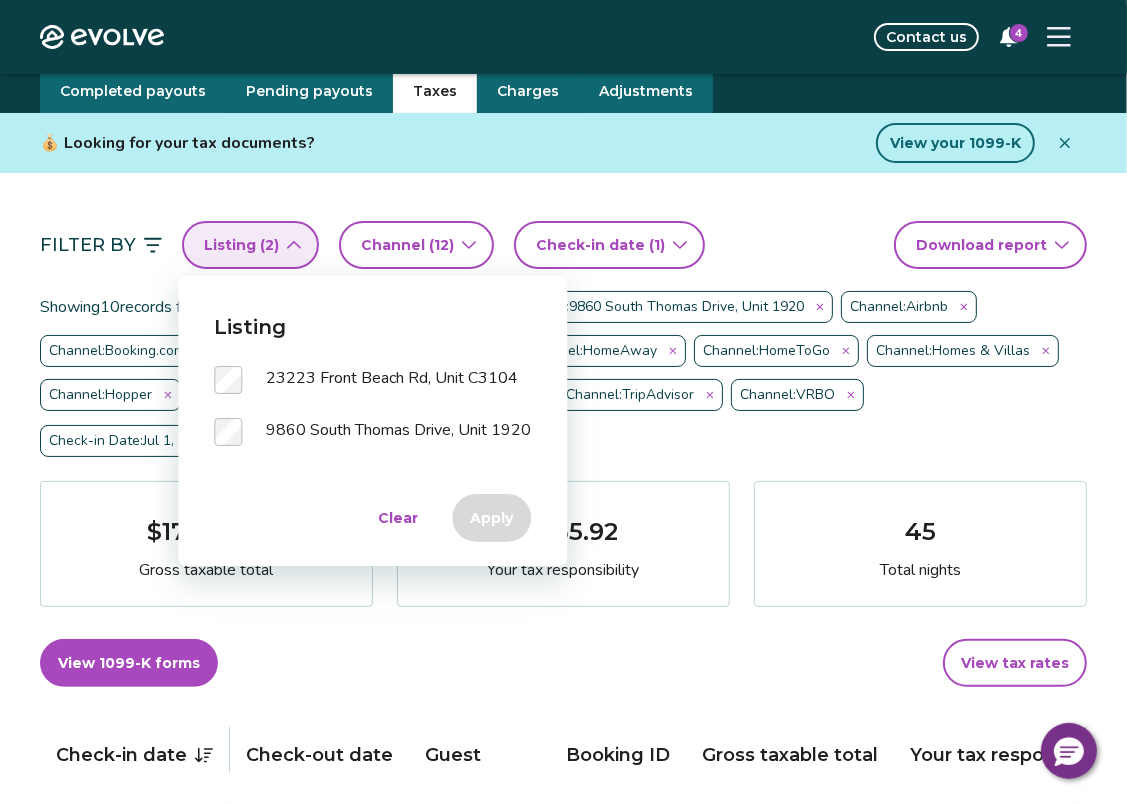 click on "23223 Front Beach Rd, Unit C3104" at bounding box center (392, 380) 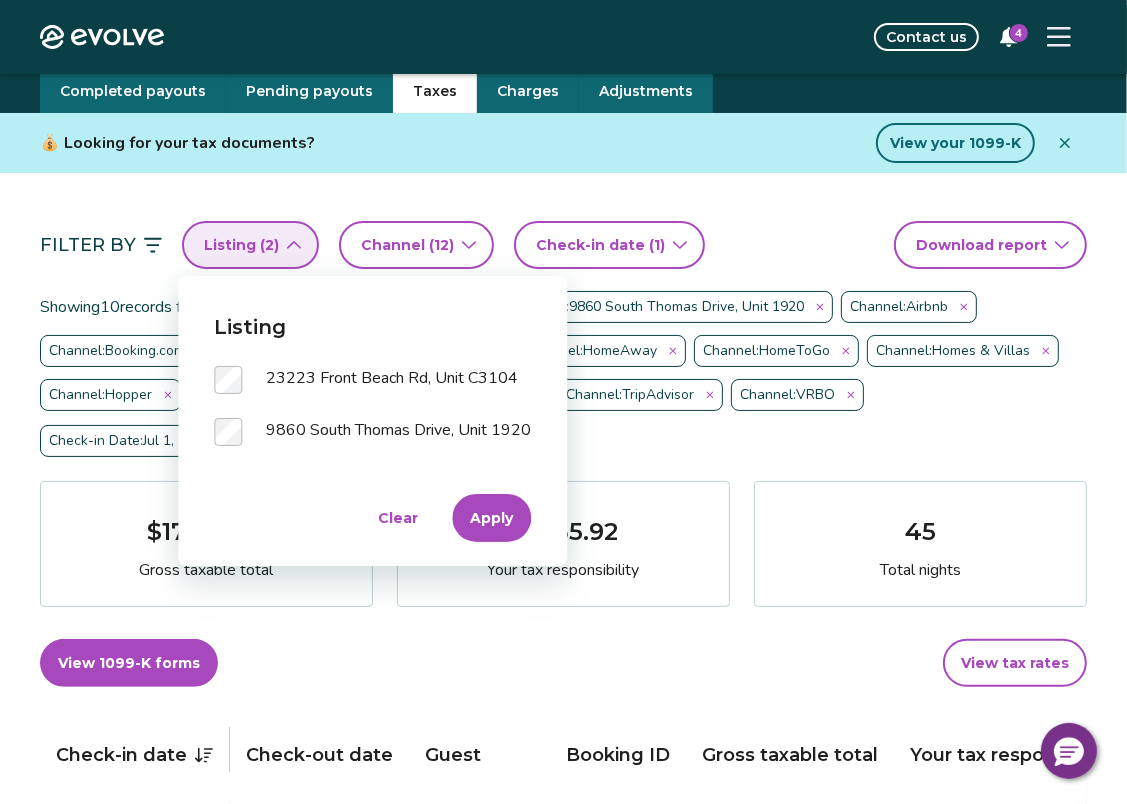 click on "Apply" at bounding box center (491, 518) 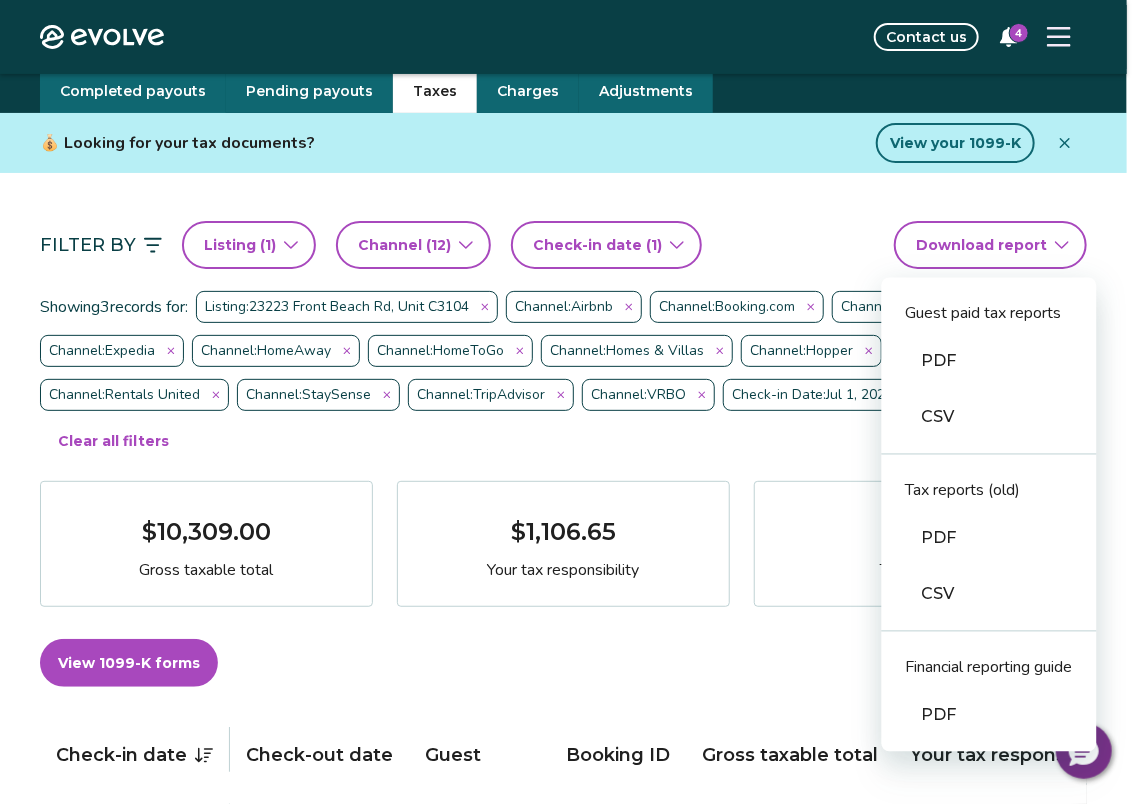 click on "Filter By  Listing ( 1 ) Channel ( 12 ) Check-in date (1) Download   report Guest paid tax reports PDF CSV Tax reports (old) PDF CSV Financial reporting guide PDF" at bounding box center (563, 245) 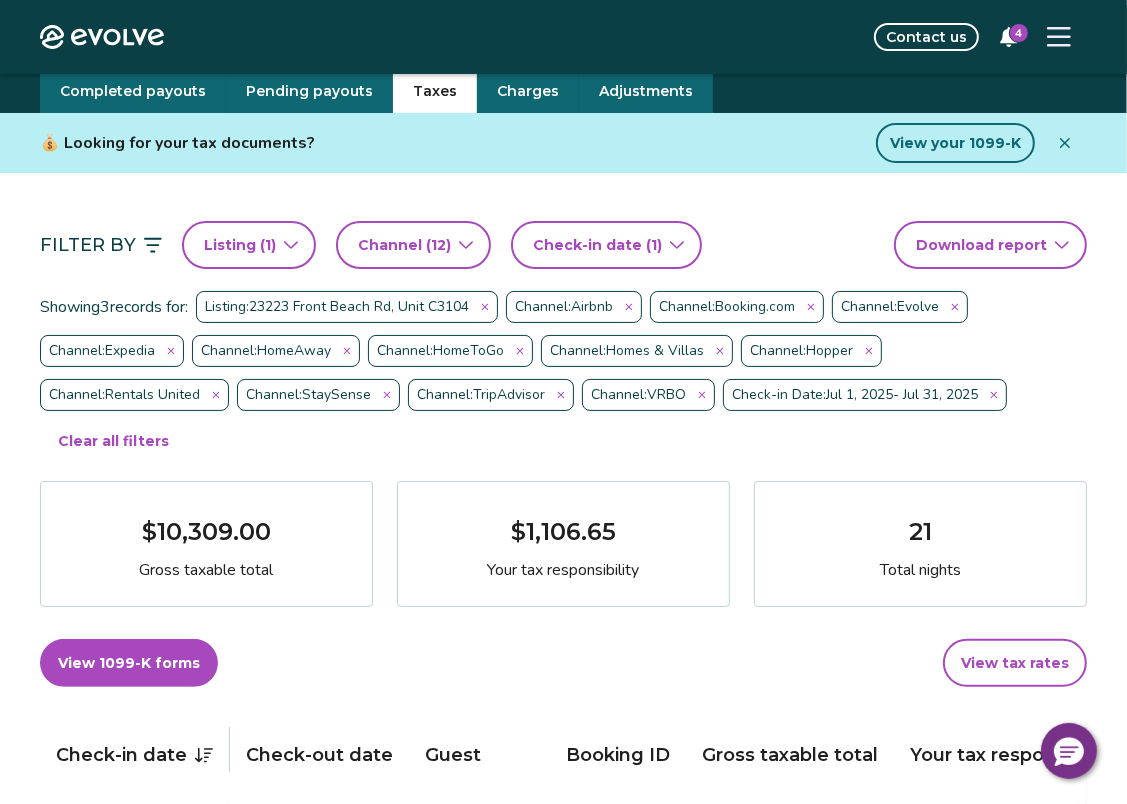 click on "Evolve Contact us 4 Reports Completed payouts Pending payouts Taxes Charges Adjustments 💰 Looking for your tax documents? View your 1099-K Filter By  Listing ( 1 ) Channel ( 12 ) Check-in date (1) Download   report Showing  3  records   for: Listing:  23223 Front Beach Rd, Unit C3104 Channel:   Airbnb Channel:   Booking.com Channel:   Evolve Channel:   Expedia Channel:   HomeAway Channel:   HomeToGo Channel:   Homes & Villas Channel:   Hopper Channel:   Rentals United Channel:   StaySense Channel:   TripAdvisor Channel:   VRBO Check-in Date:   Jul 1, 2025   -   Jul 31, 2025 Clear all filters $10,309.00 Gross taxable total $1,106.65 Your tax responsibility 21 Total nights View 1099-K forms View tax rates Check-in date Check-out date Guest Booking ID Gross taxable total Your tax responsibility Jul 27, 2025 Aug 3, 2025 [FIRST] [LAST] 14316009 $3,336.00 $200.16 Jul 19, 2025 Jul 26, 2025 [FIRST] [LAST] 14436808 $3,644.00 $473.72 Jul 12, 2025 Jul 19, 2025 [FIRST] [LAST] 14208875 $3,329.00 $432.77 |" at bounding box center (563, 1064) 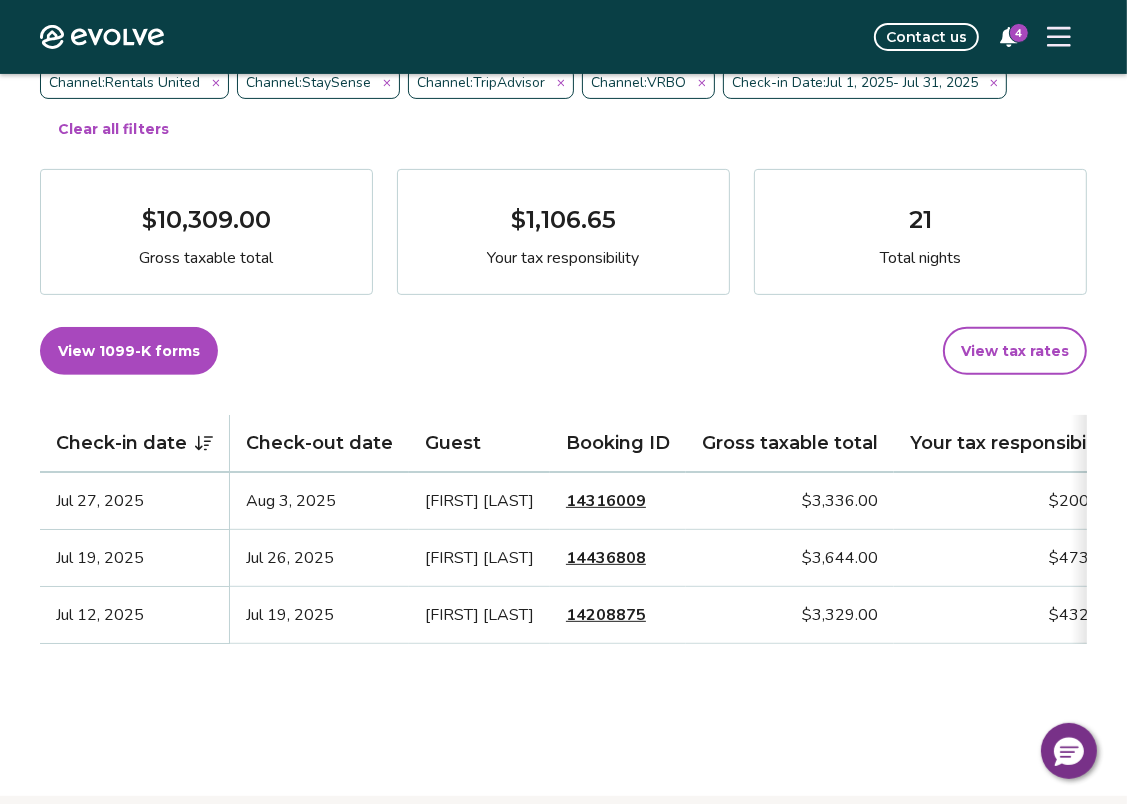scroll, scrollTop: 0, scrollLeft: 0, axis: both 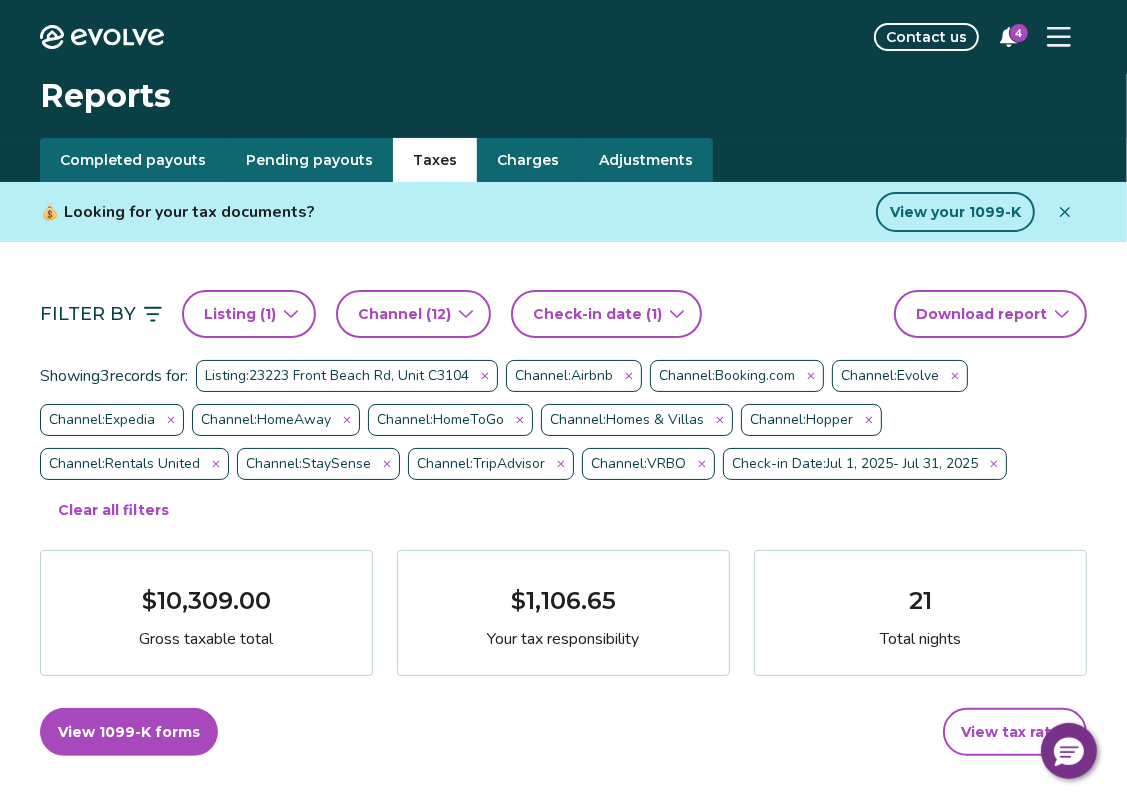click 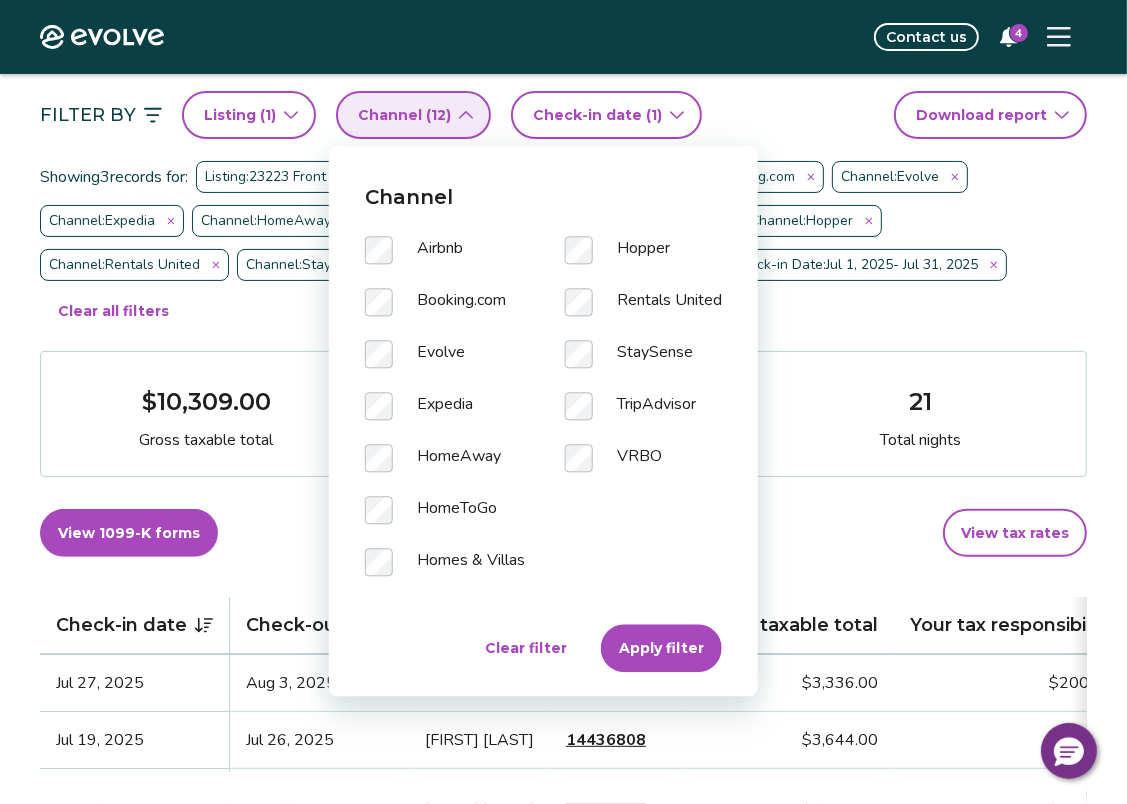 scroll, scrollTop: 203, scrollLeft: 0, axis: vertical 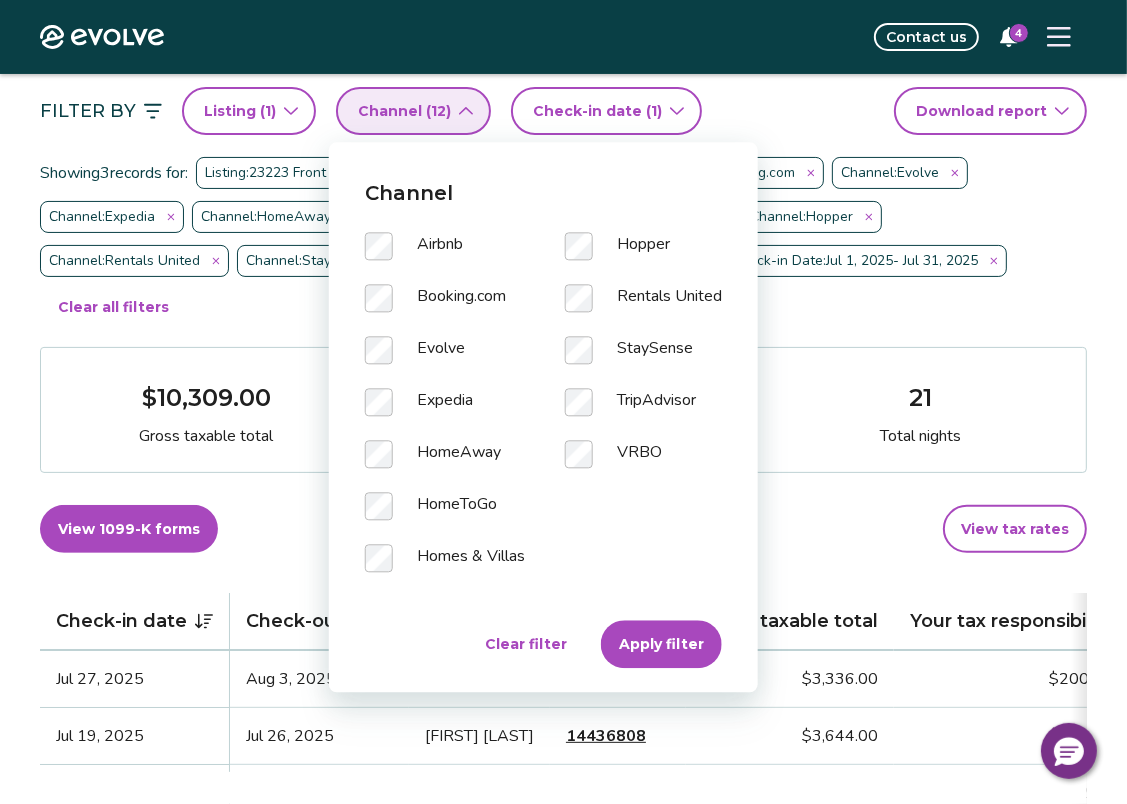 click on "Booking.com" at bounding box center (445, 310) 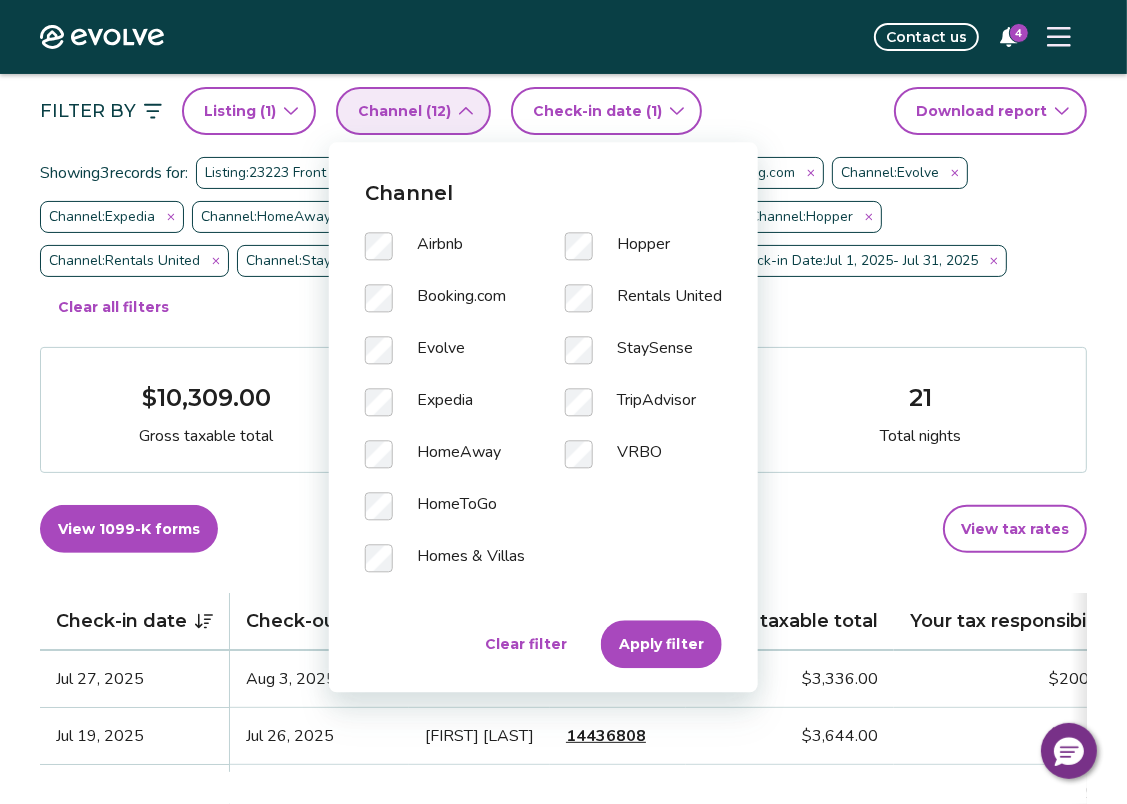 click on "Clear filter" at bounding box center (526, 644) 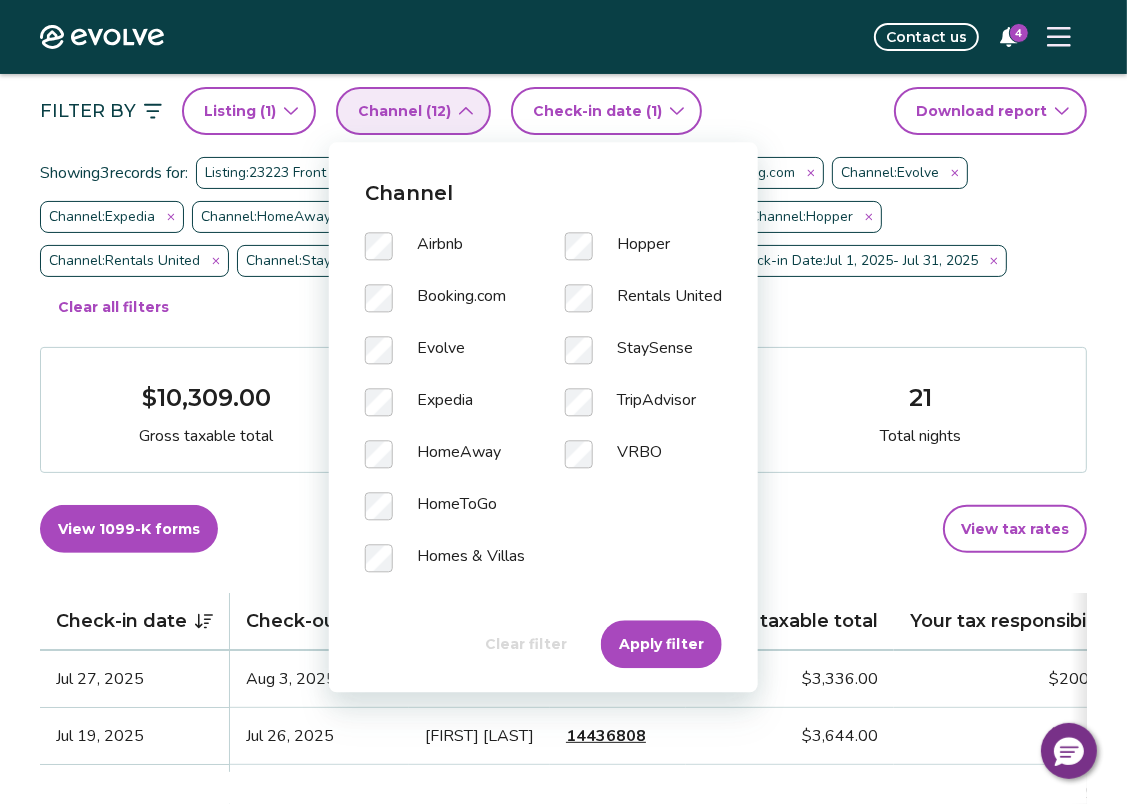 click on "Apply filter" at bounding box center [661, 644] 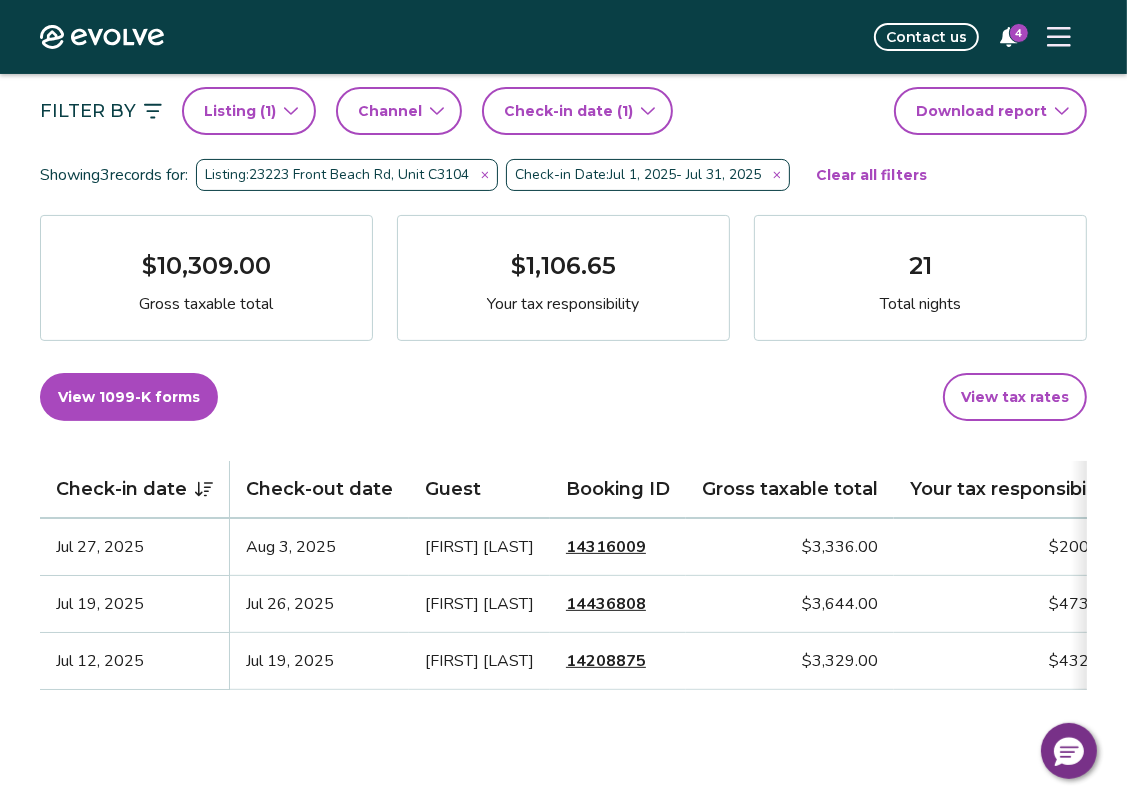 click 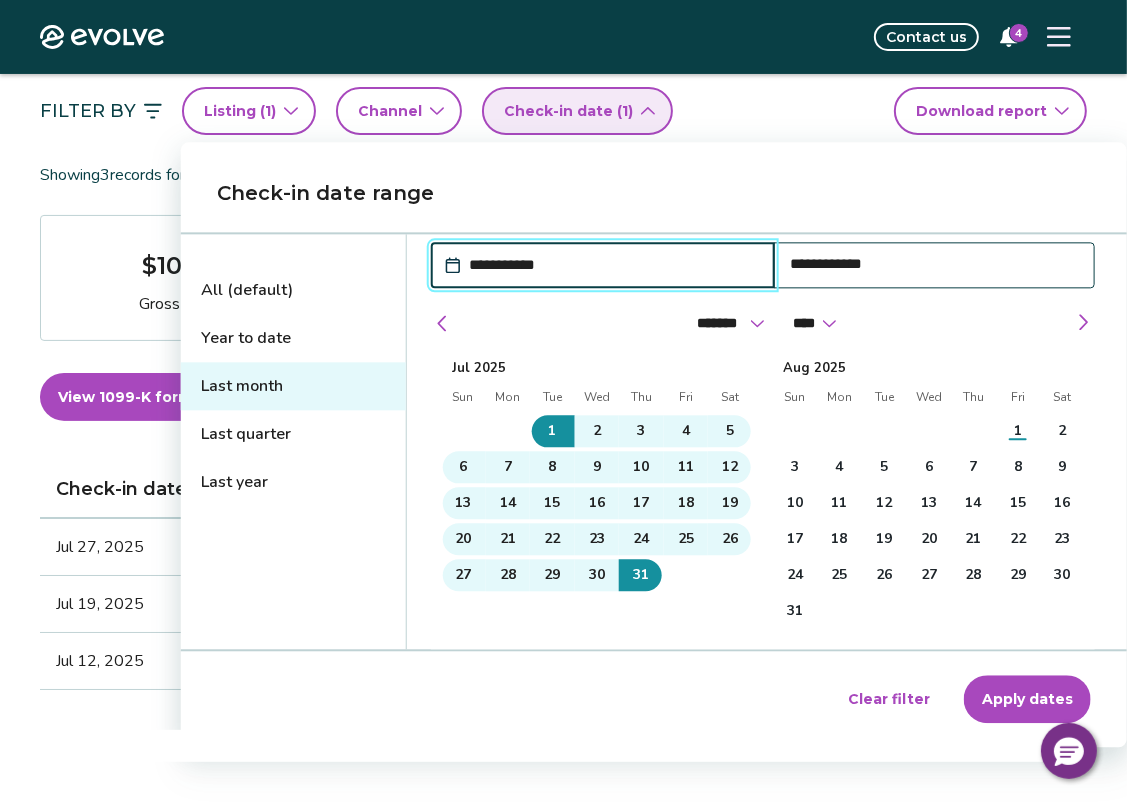 click on "Clear filter" at bounding box center [889, 699] 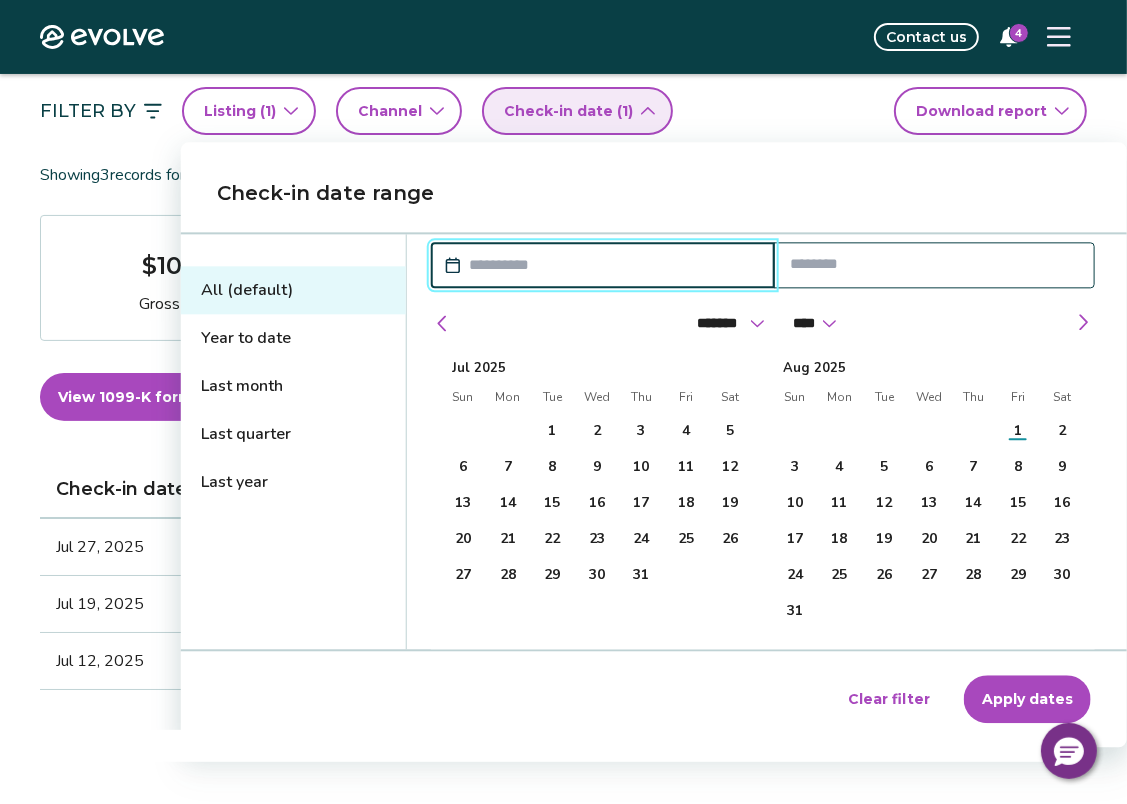 click on "Clear filter" at bounding box center [889, 699] 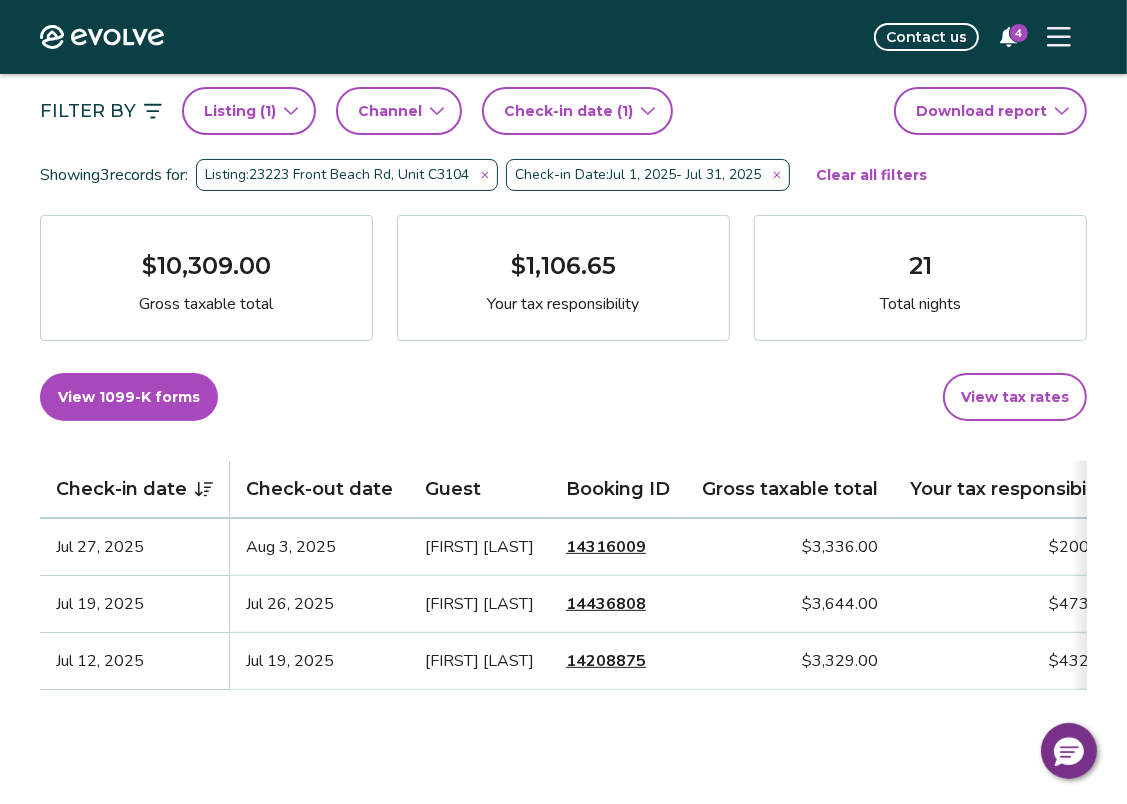 click on "Listing ( 1 )" at bounding box center (240, 111) 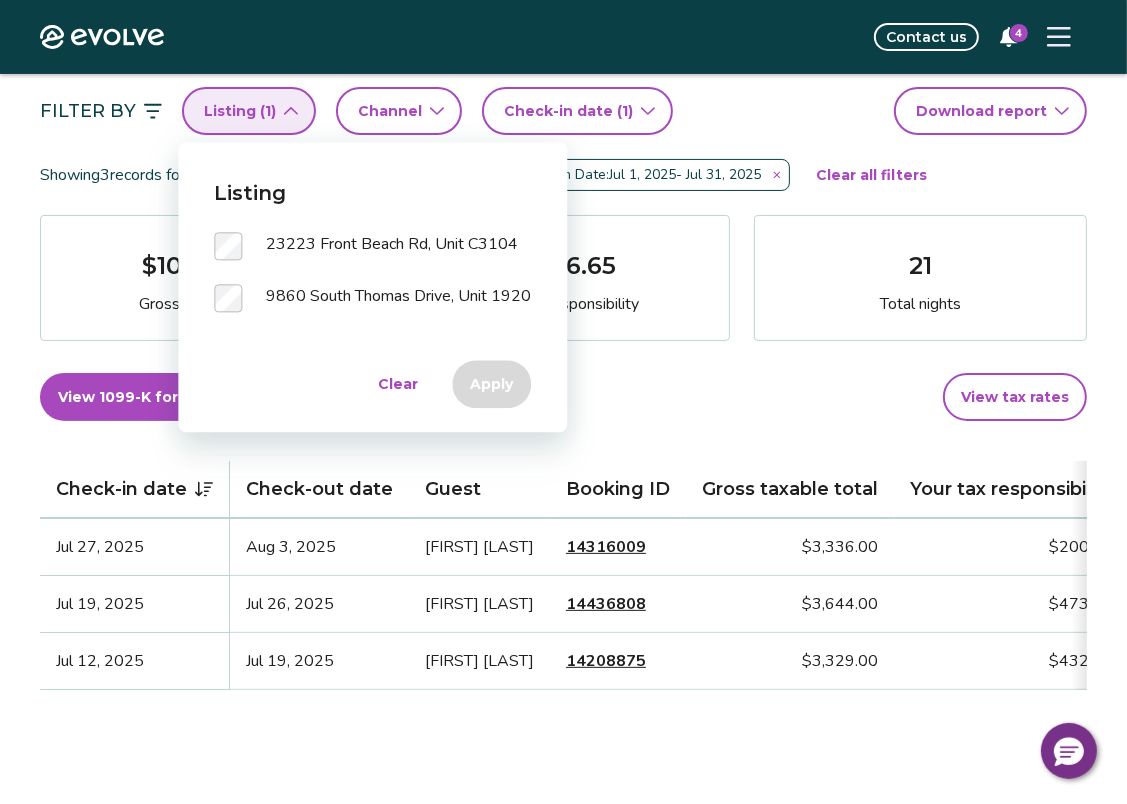 click on "23223 Front Beach Rd, Unit C3104" at bounding box center [392, 246] 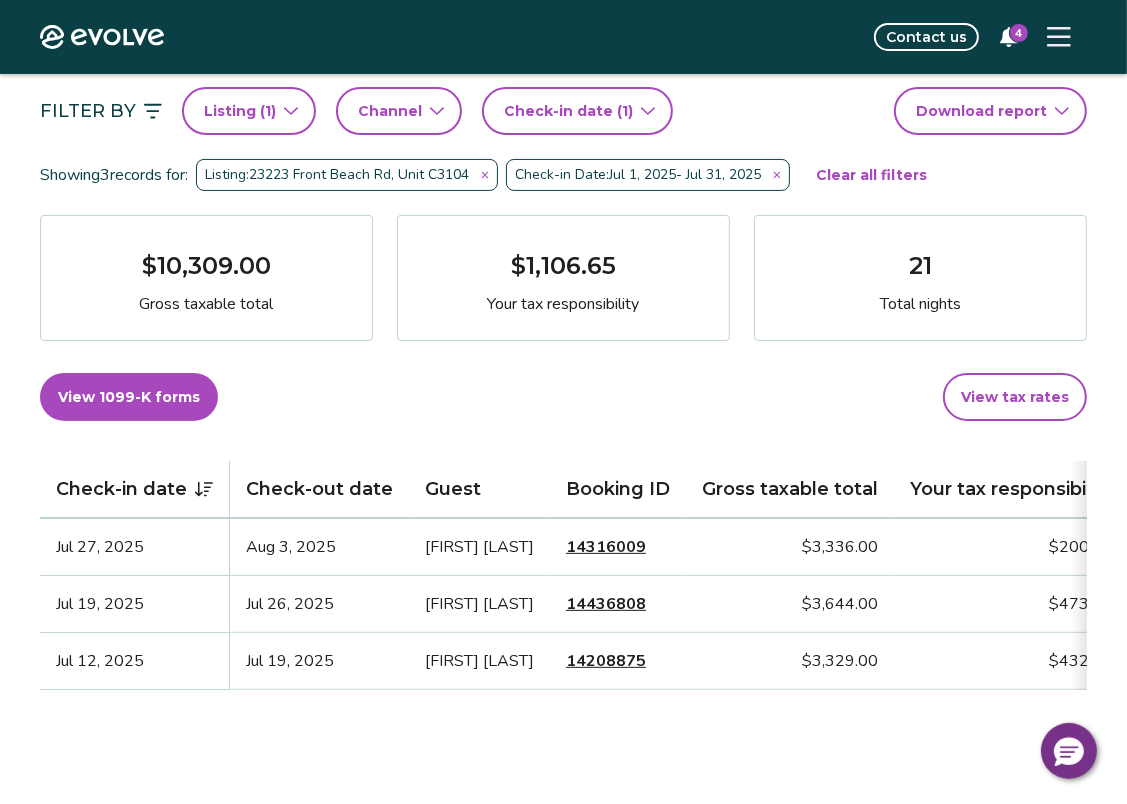 click 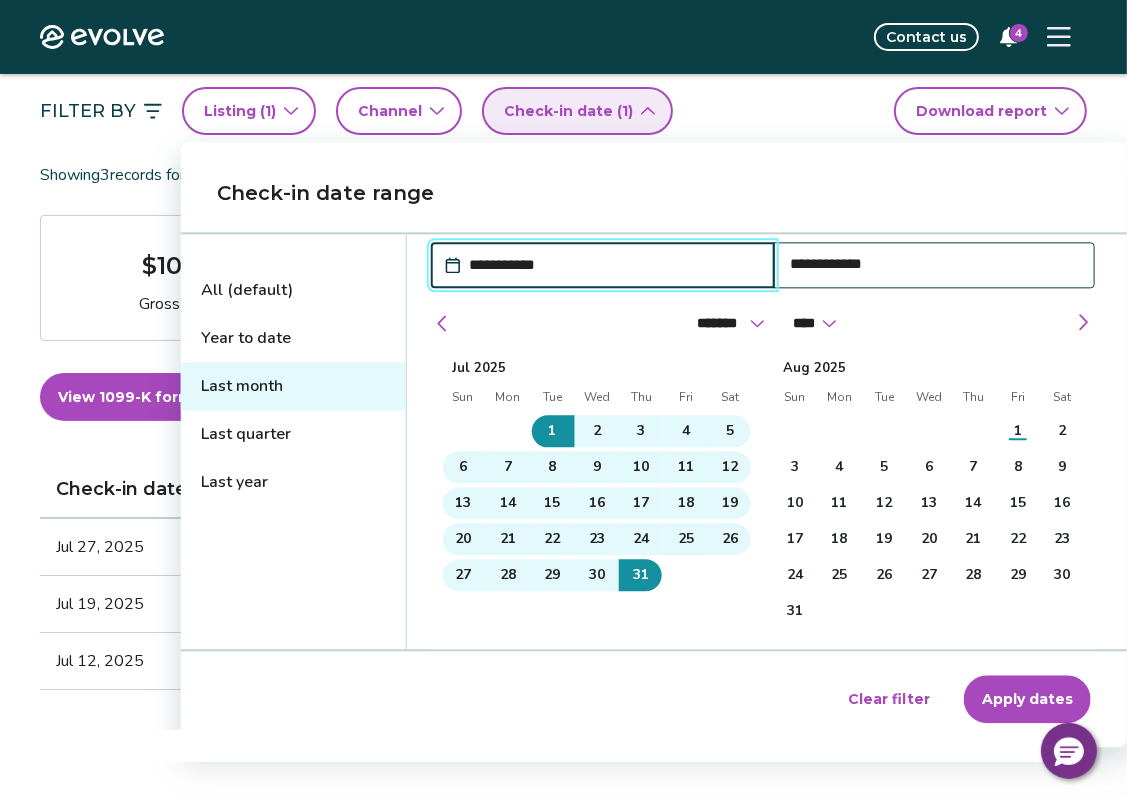 click on "All (default)" at bounding box center [293, 290] 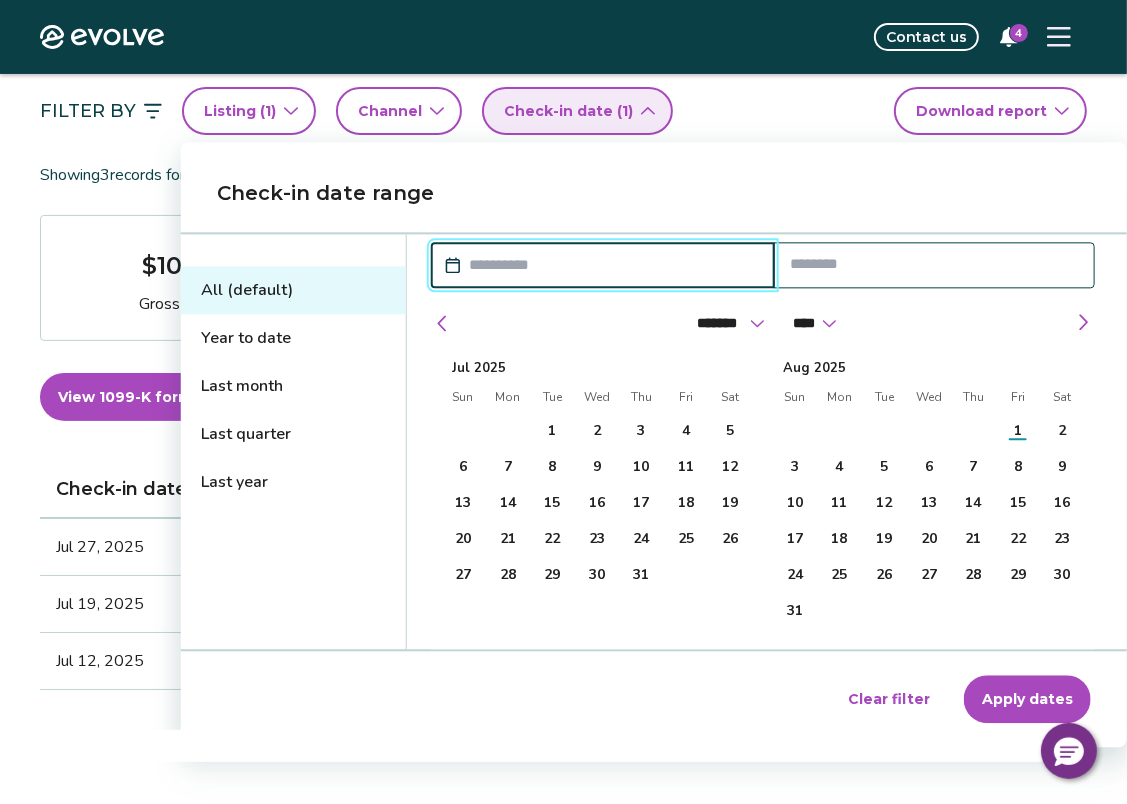 click on "Check-in date (1)" at bounding box center (577, 111) 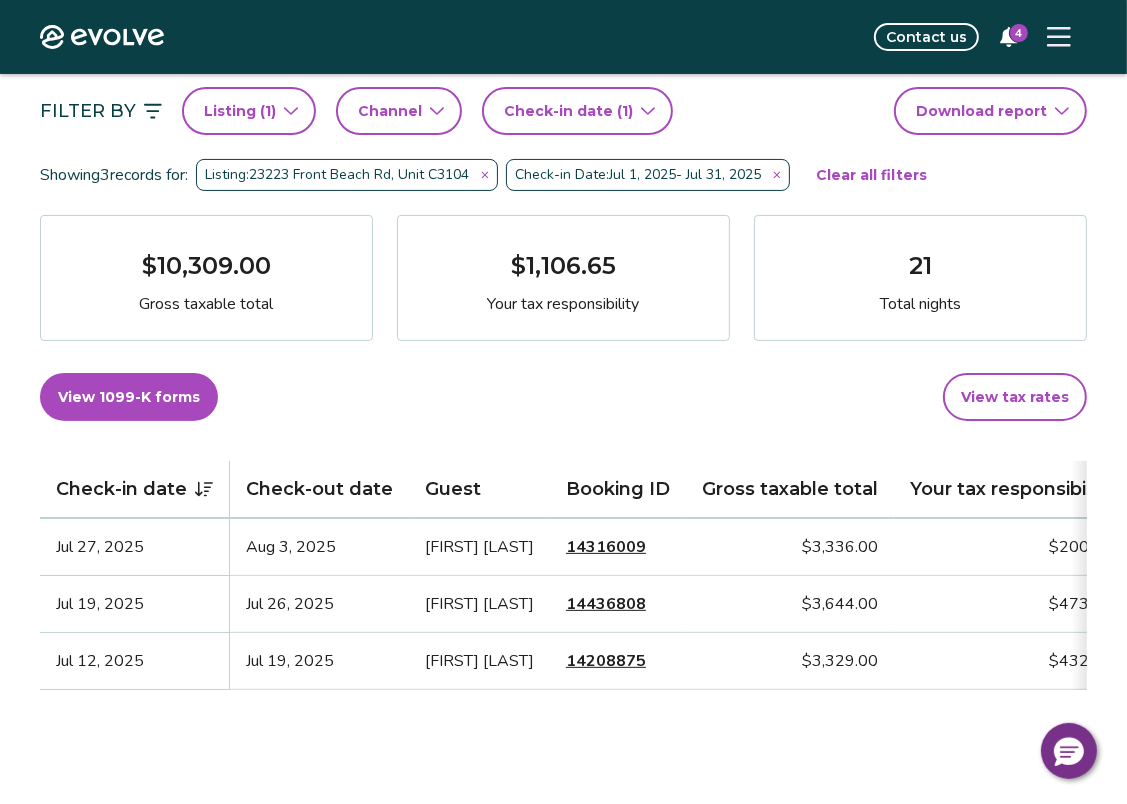 click on "Check-in date (1)" at bounding box center (577, 111) 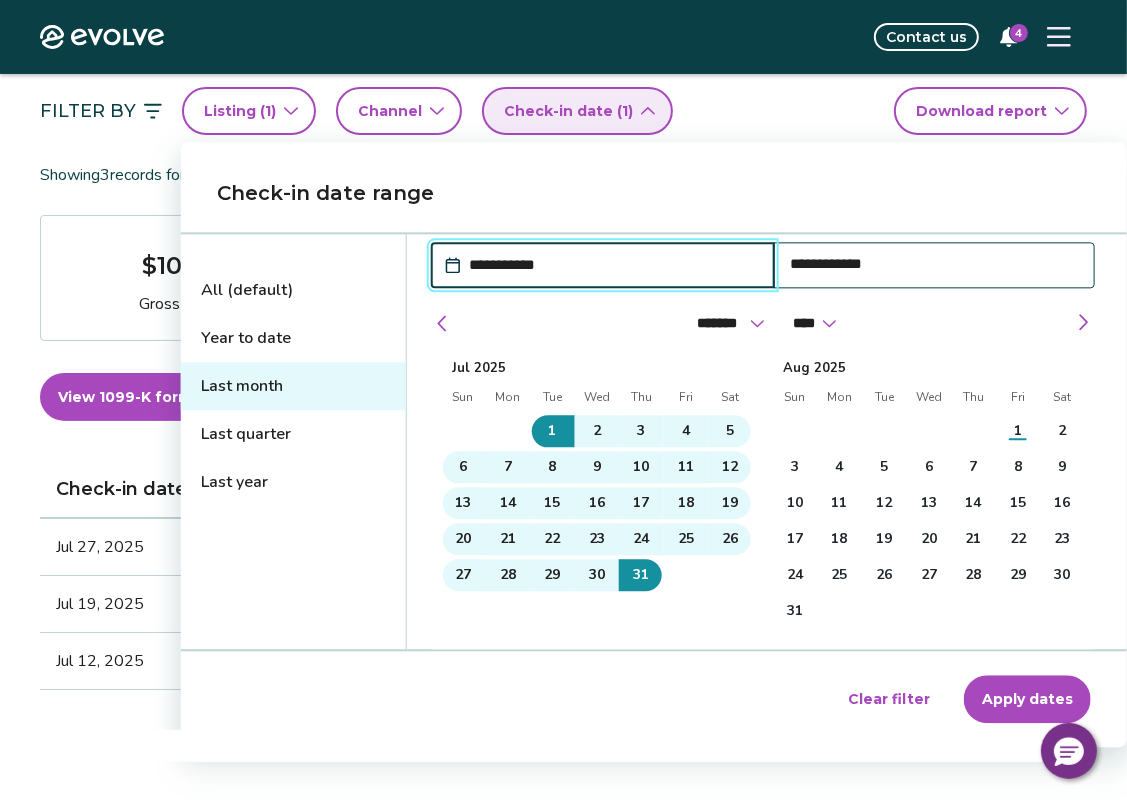click on "Clear filter" at bounding box center [889, 699] 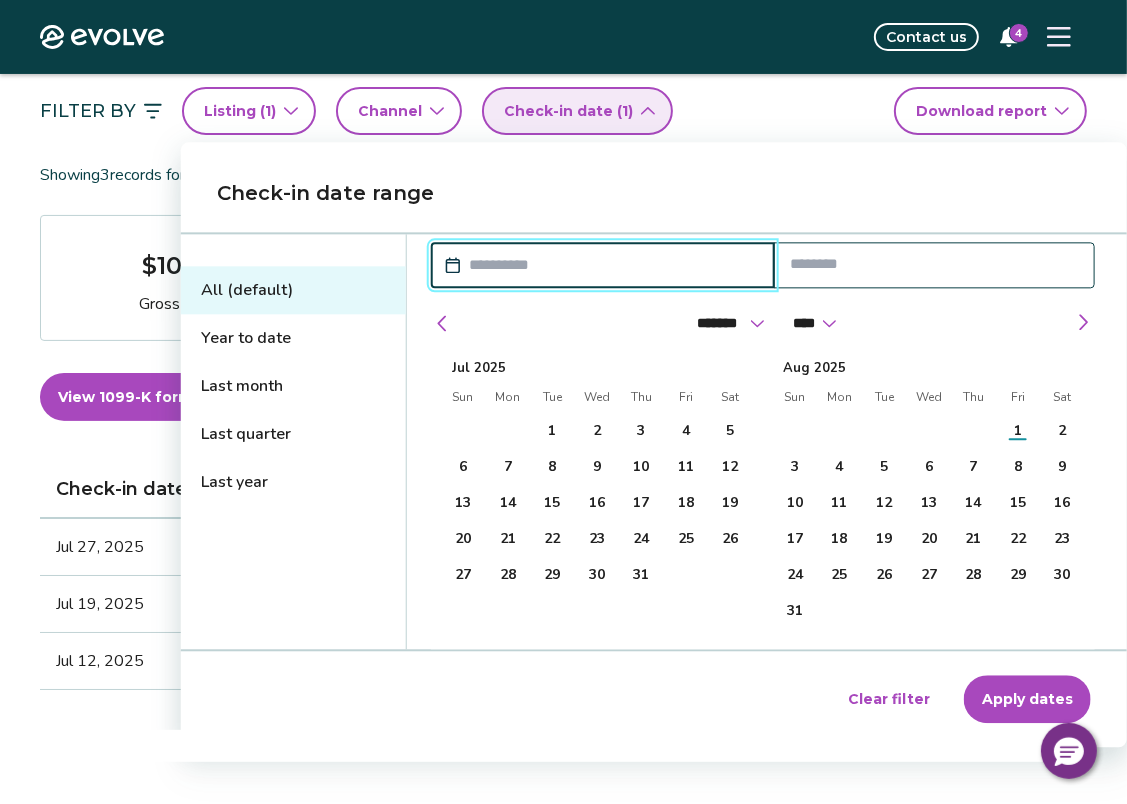 click on "Clear filter" at bounding box center [889, 699] 